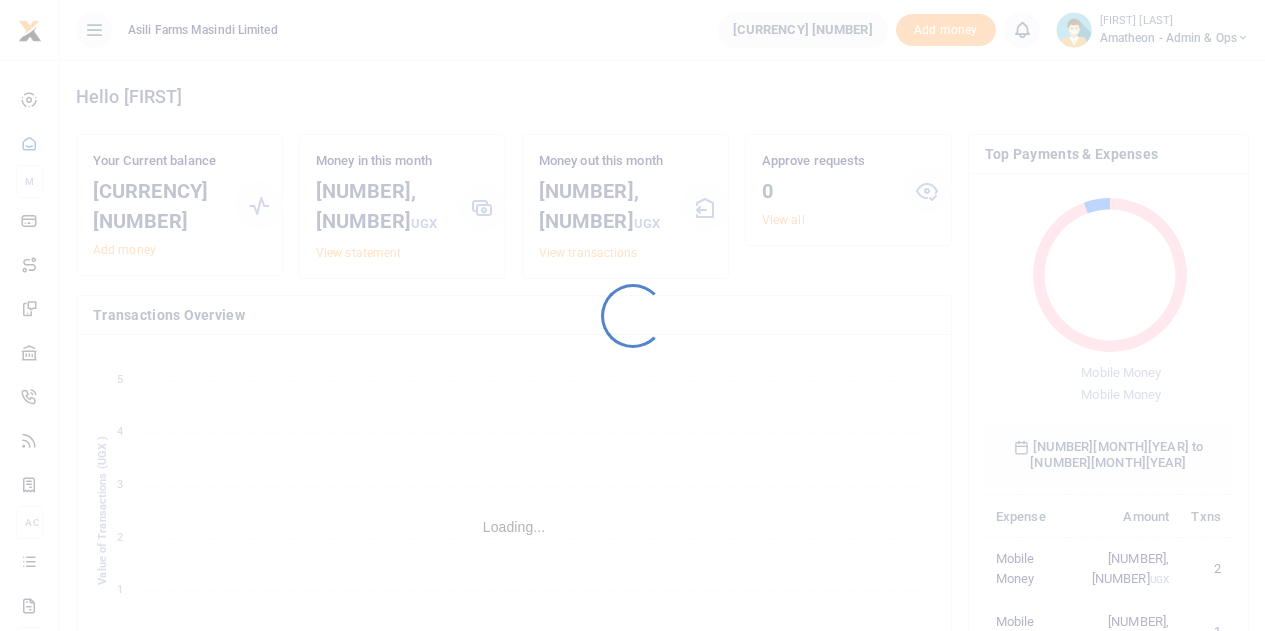 scroll, scrollTop: 0, scrollLeft: 0, axis: both 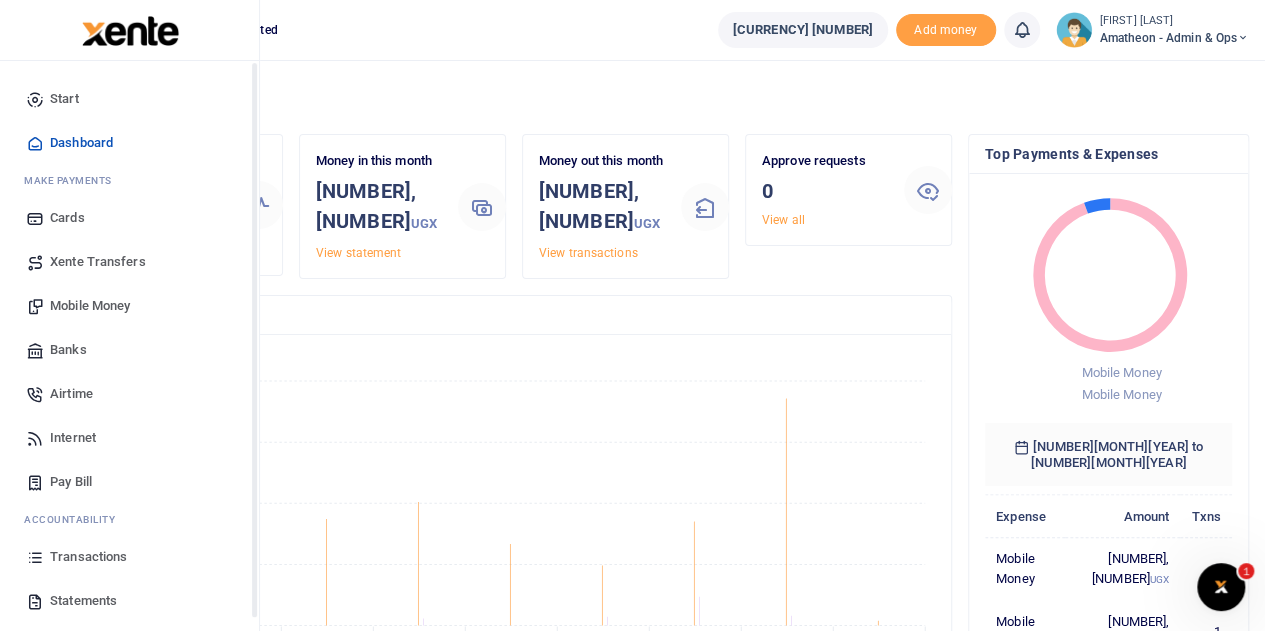 click on "Transactions" at bounding box center (88, 557) 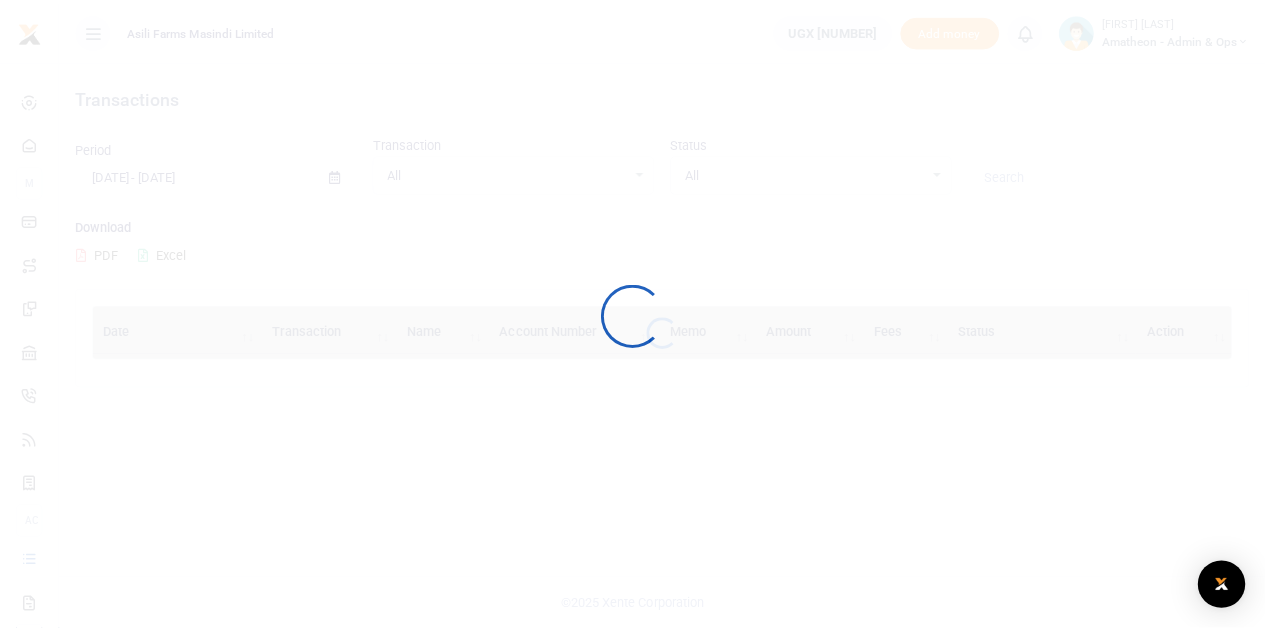 scroll, scrollTop: 0, scrollLeft: 0, axis: both 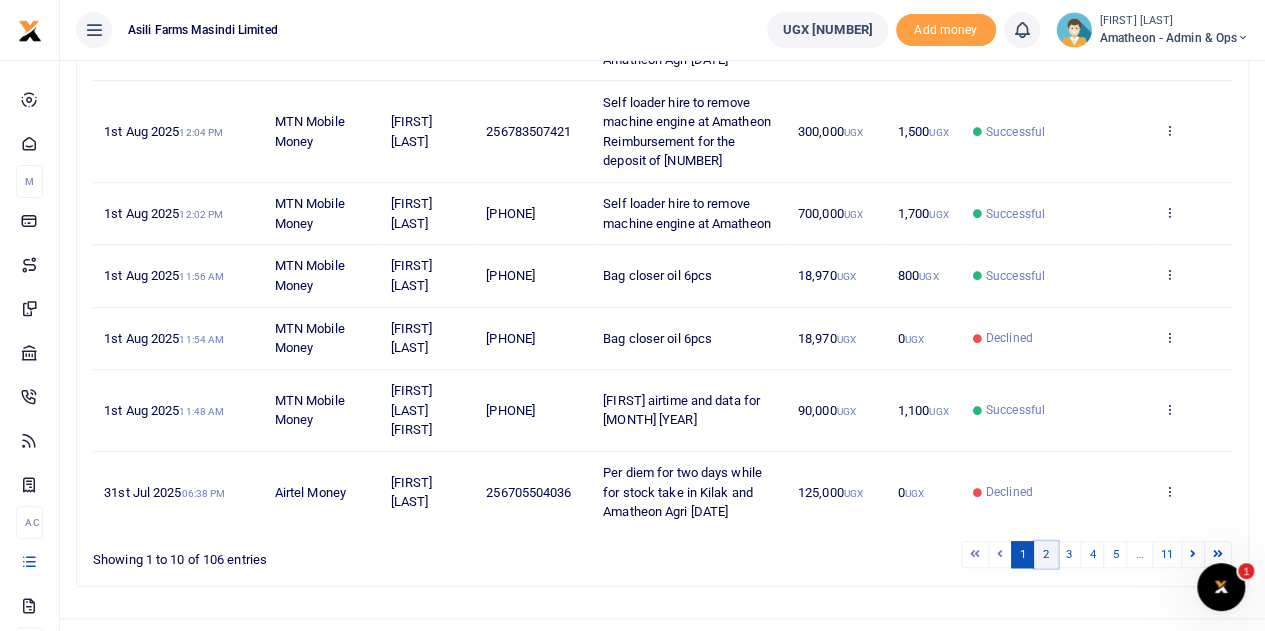 click on "2" at bounding box center (1046, 554) 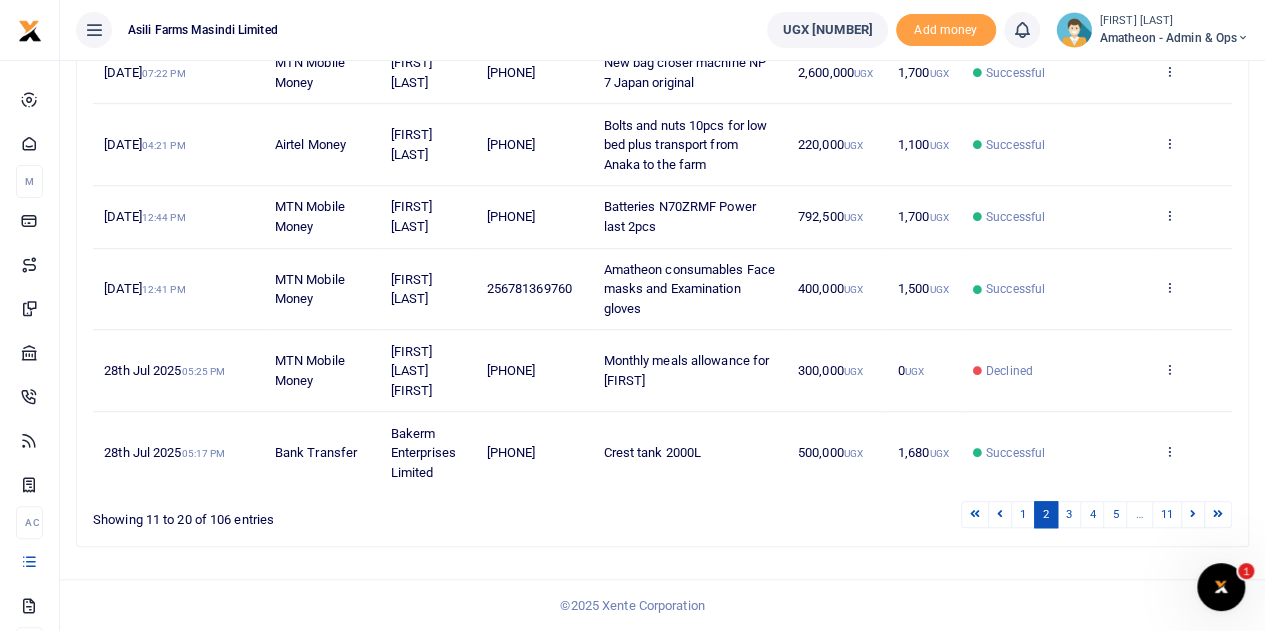 scroll, scrollTop: 575, scrollLeft: 0, axis: vertical 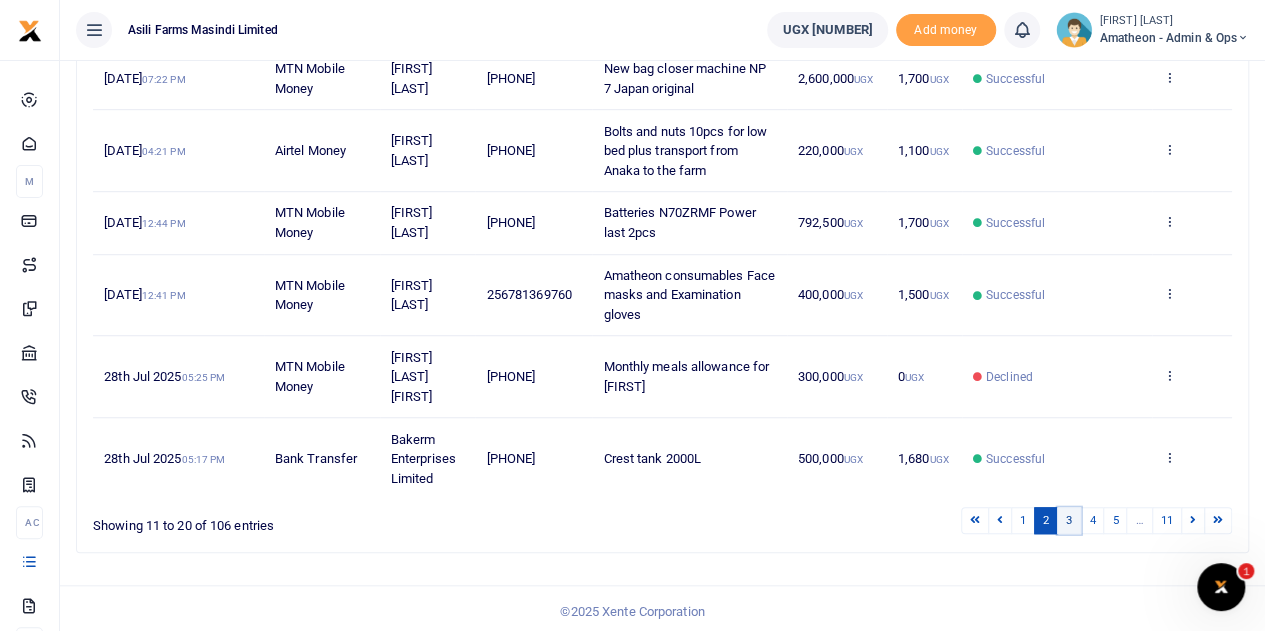 click on "3" at bounding box center [1069, 520] 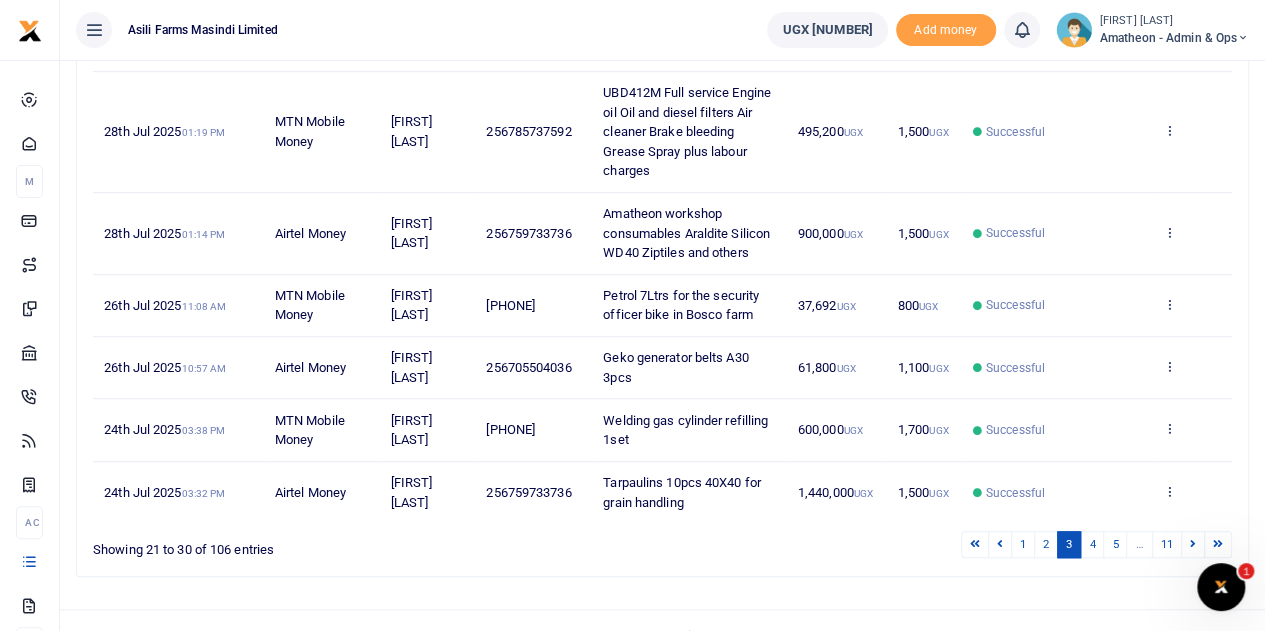 scroll, scrollTop: 653, scrollLeft: 0, axis: vertical 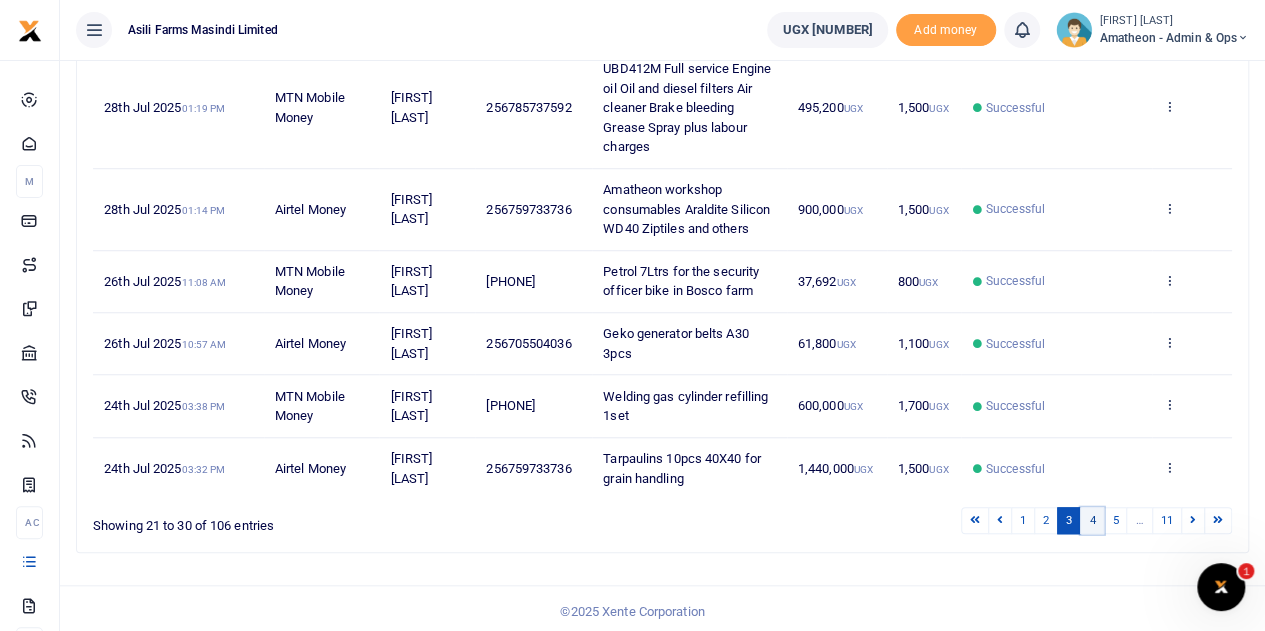 click on "4" at bounding box center [1092, 520] 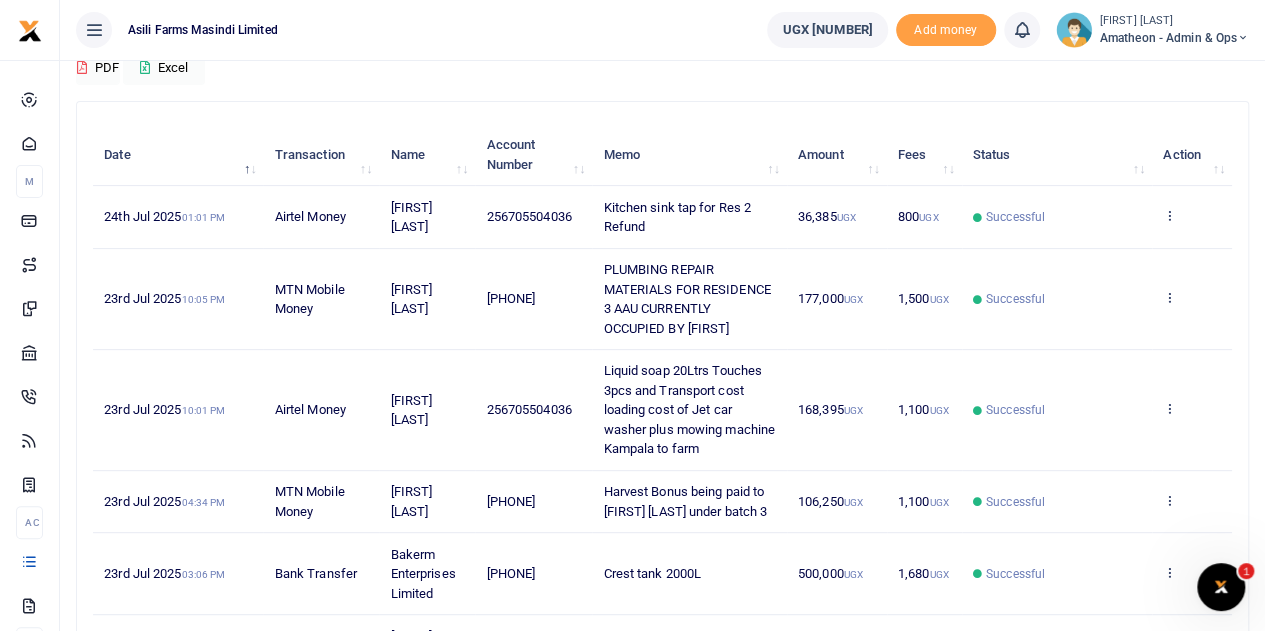 scroll, scrollTop: 200, scrollLeft: 0, axis: vertical 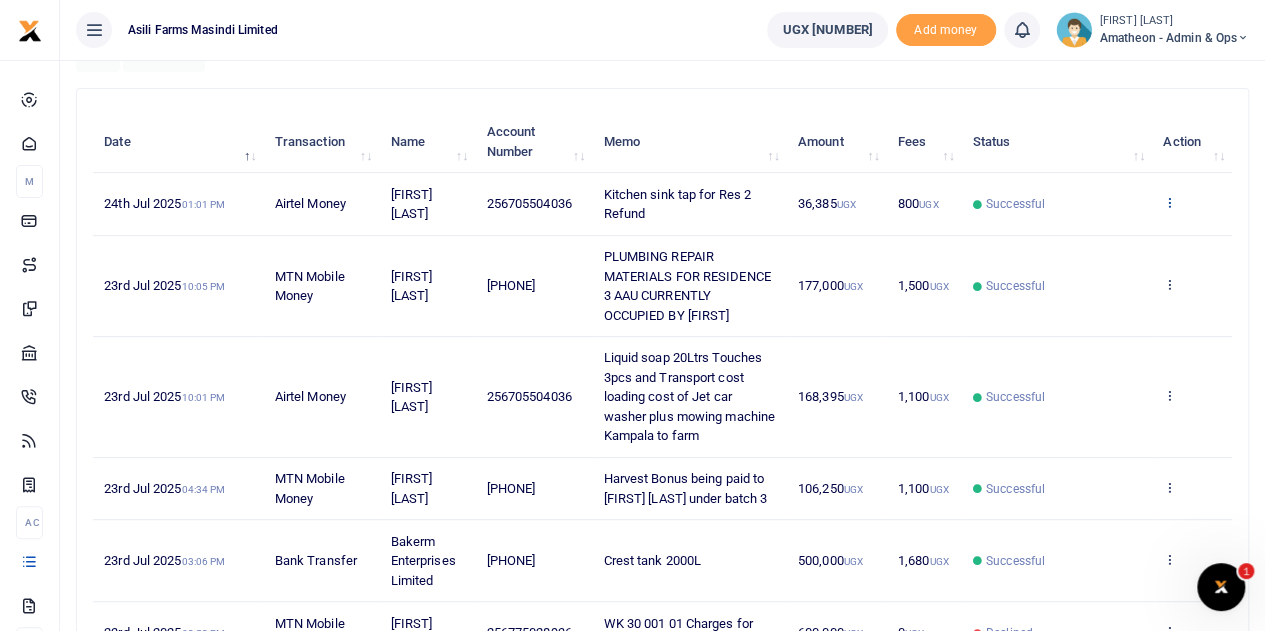 click at bounding box center (1169, 202) 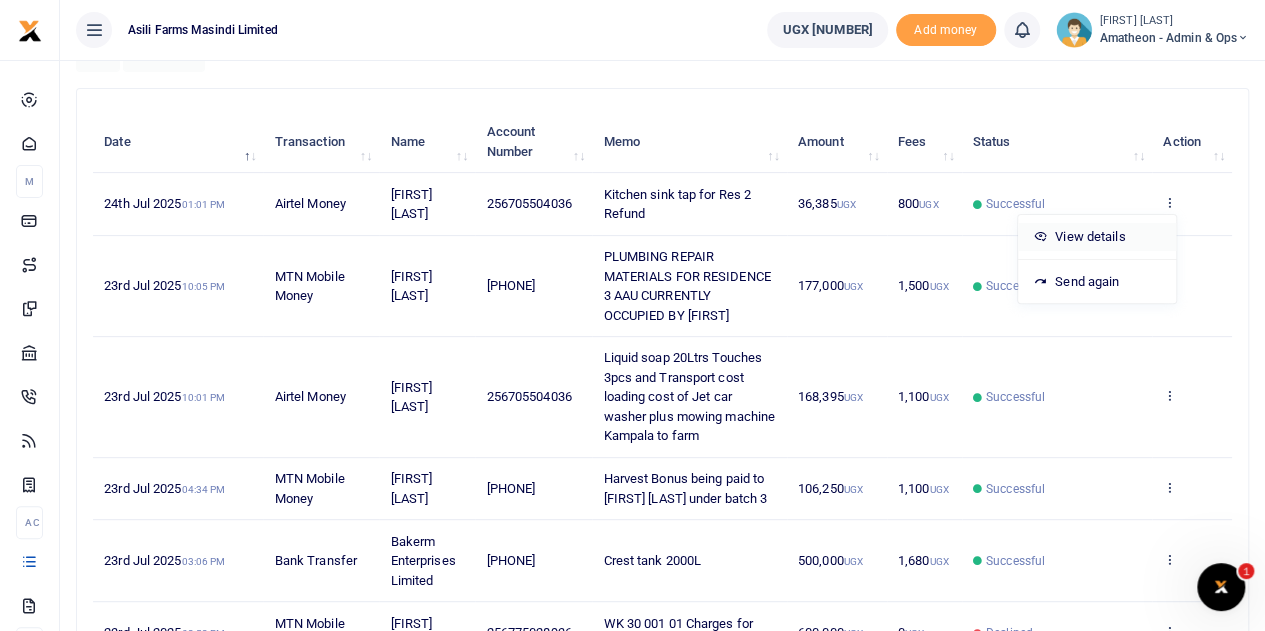 click on "View details" at bounding box center (1097, 237) 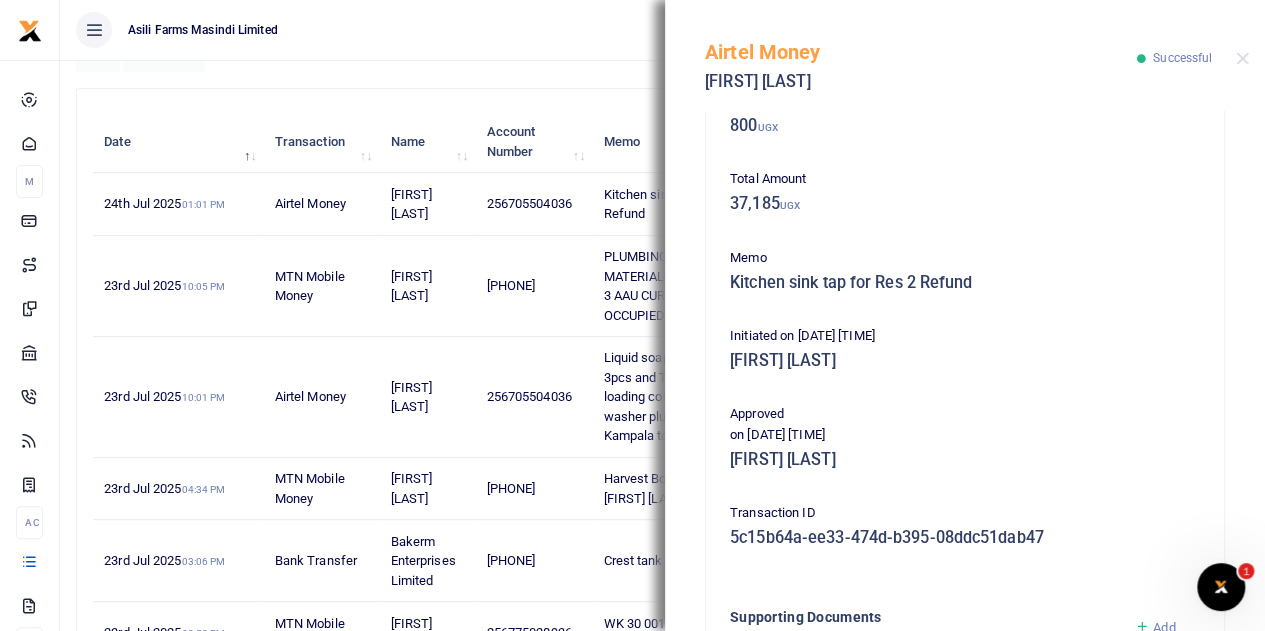 scroll, scrollTop: 500, scrollLeft: 0, axis: vertical 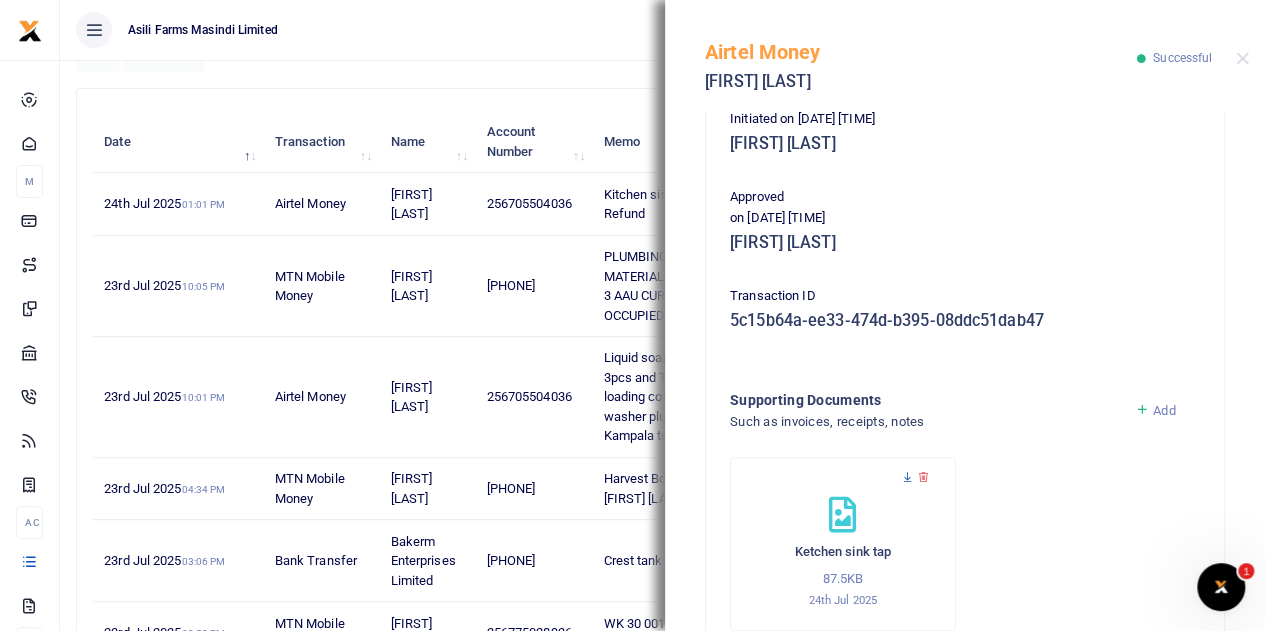 click at bounding box center (907, 477) 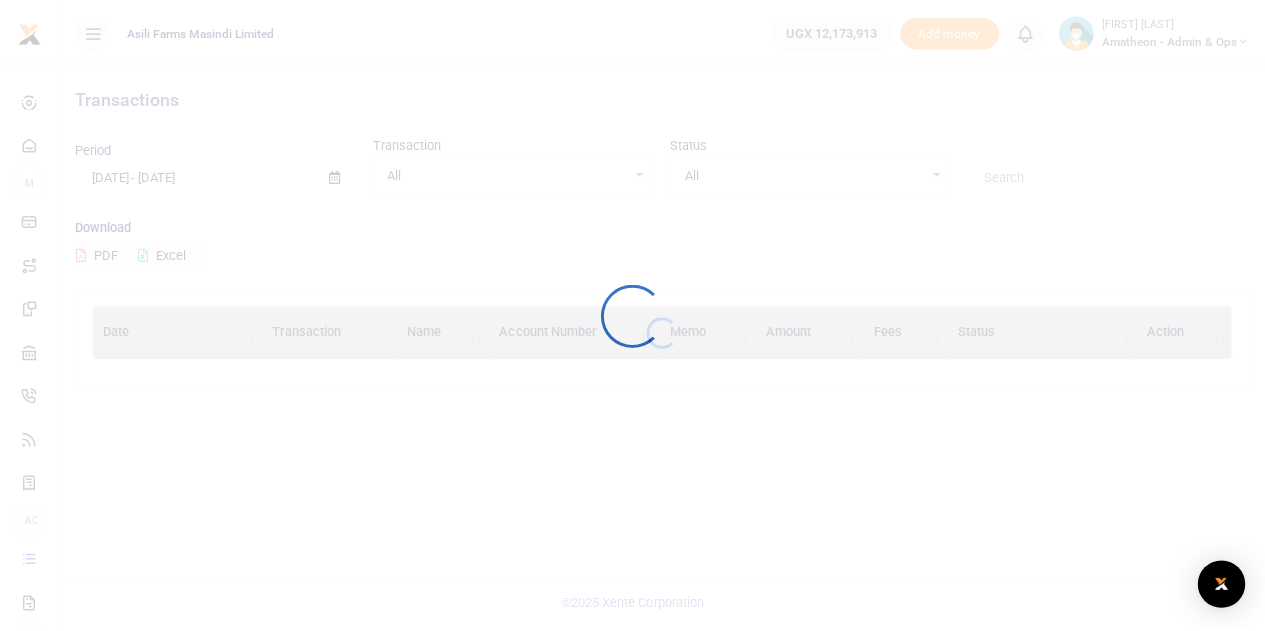 scroll, scrollTop: 0, scrollLeft: 0, axis: both 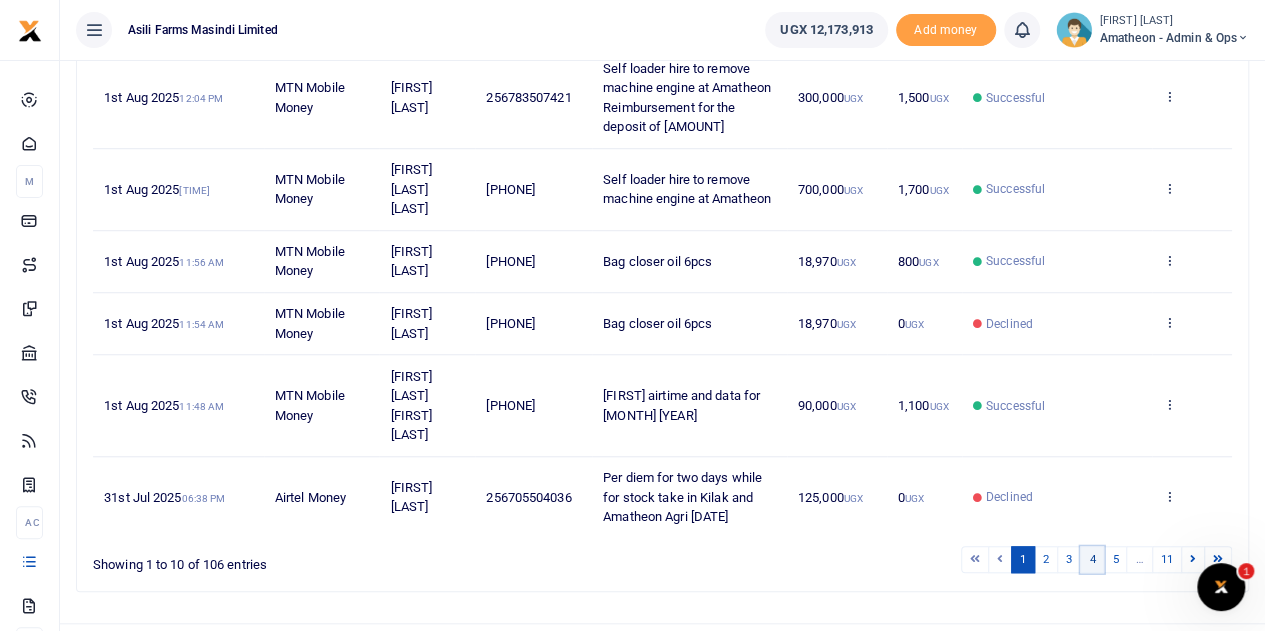 click on "4" at bounding box center (1092, 559) 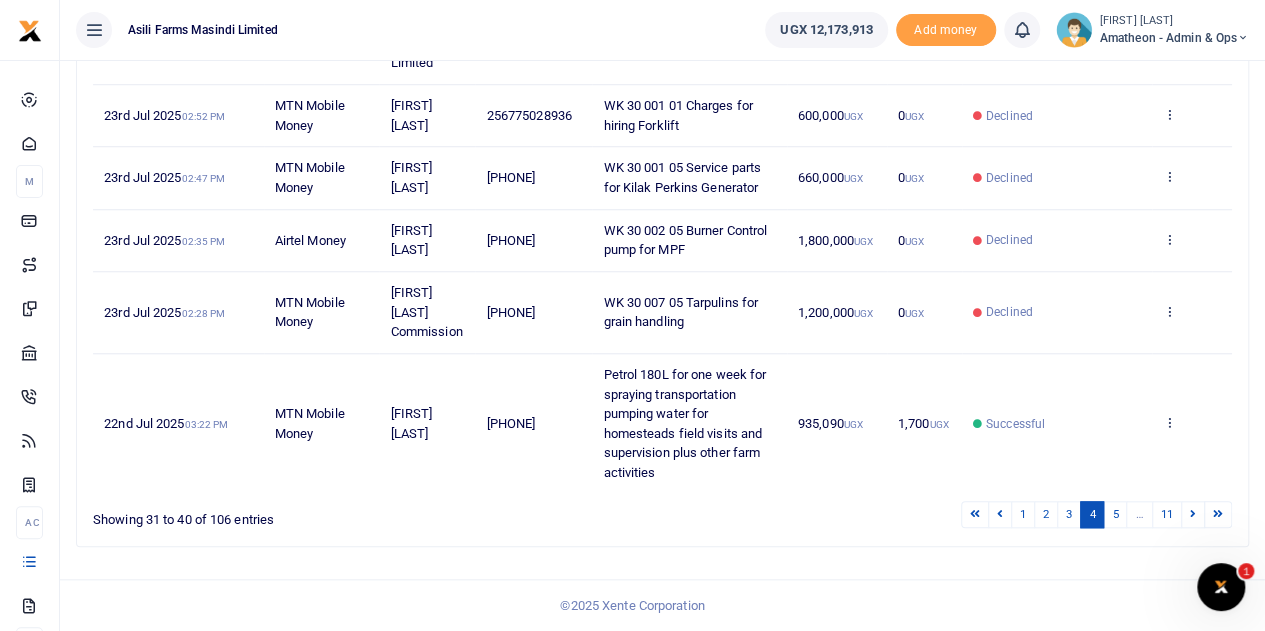 scroll, scrollTop: 748, scrollLeft: 0, axis: vertical 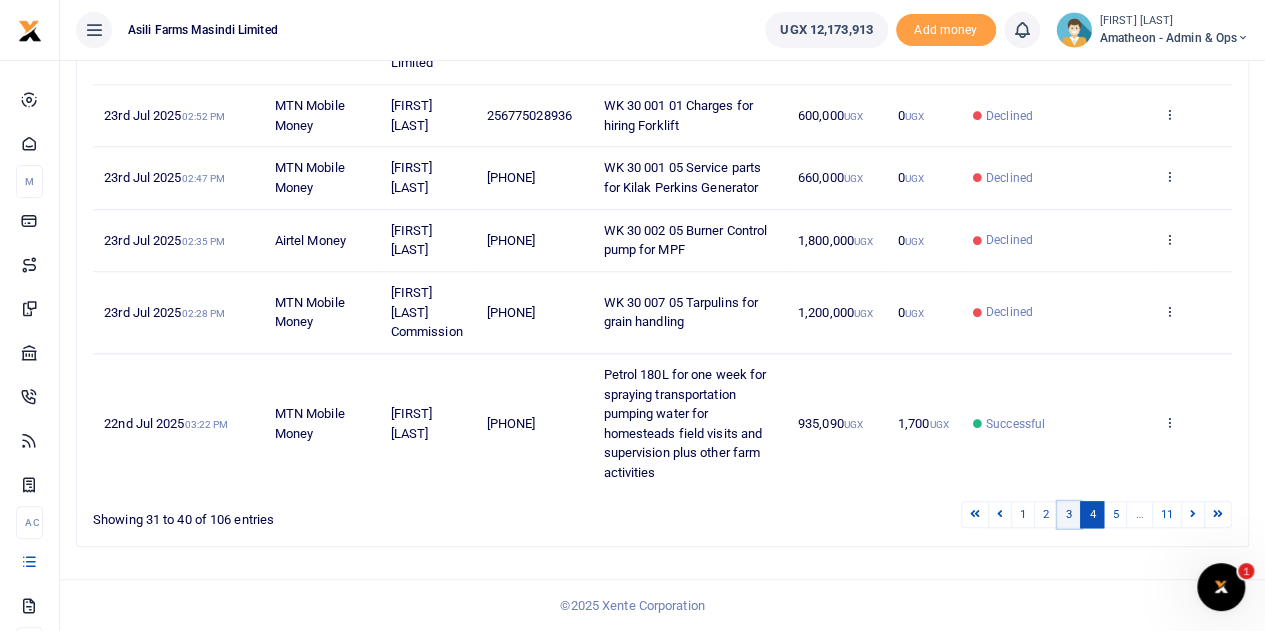 click on "3" at bounding box center [1069, 514] 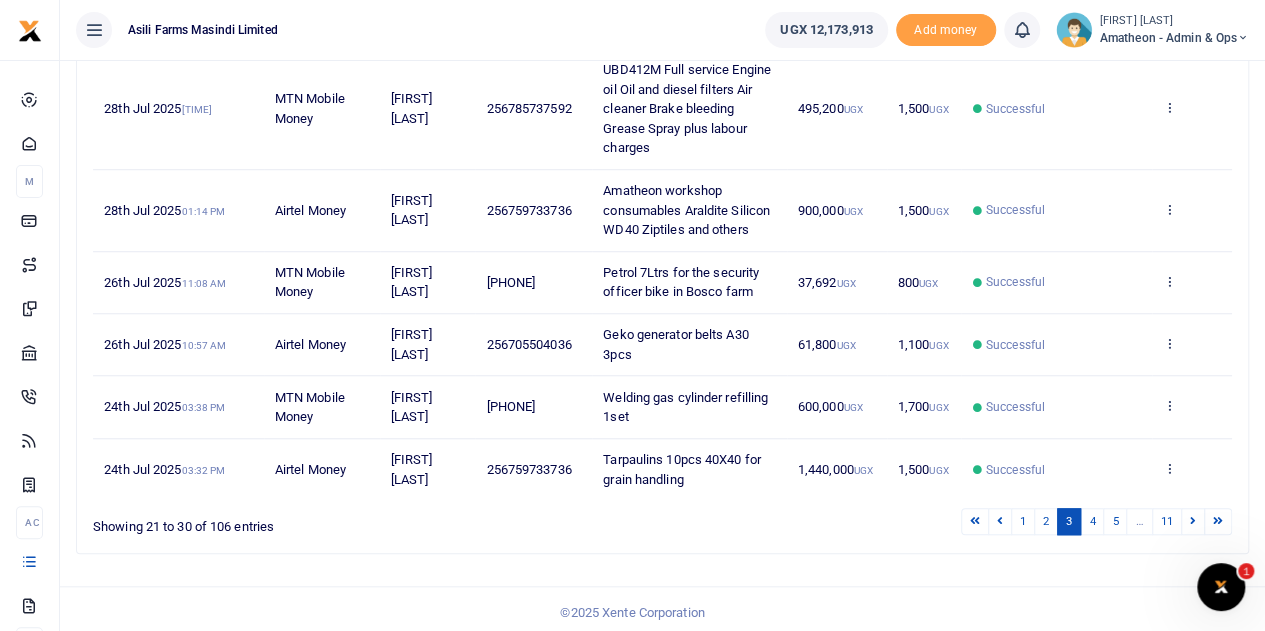scroll, scrollTop: 653, scrollLeft: 0, axis: vertical 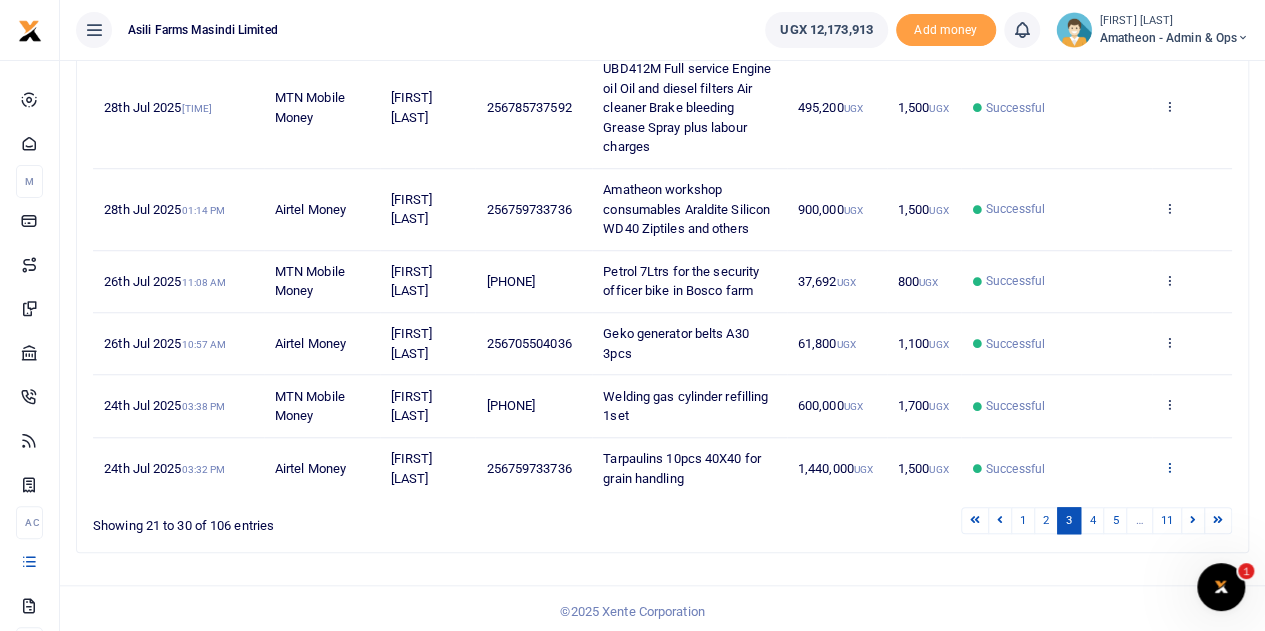 click at bounding box center (1169, 467) 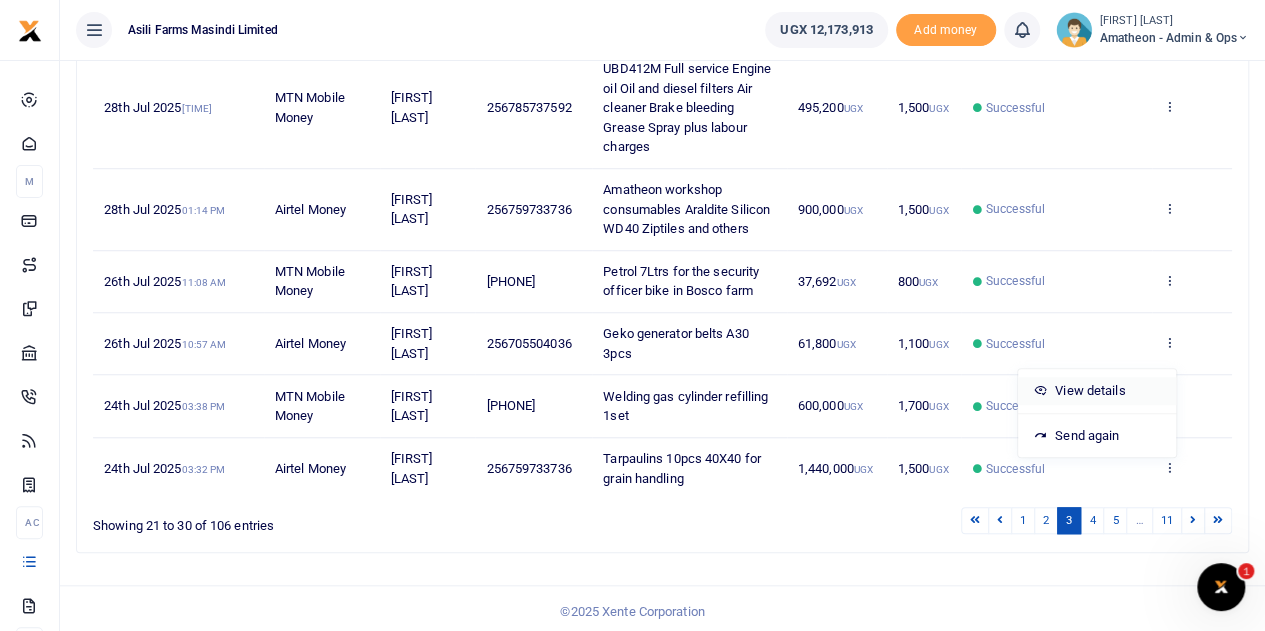 click on "View details" at bounding box center [1097, 391] 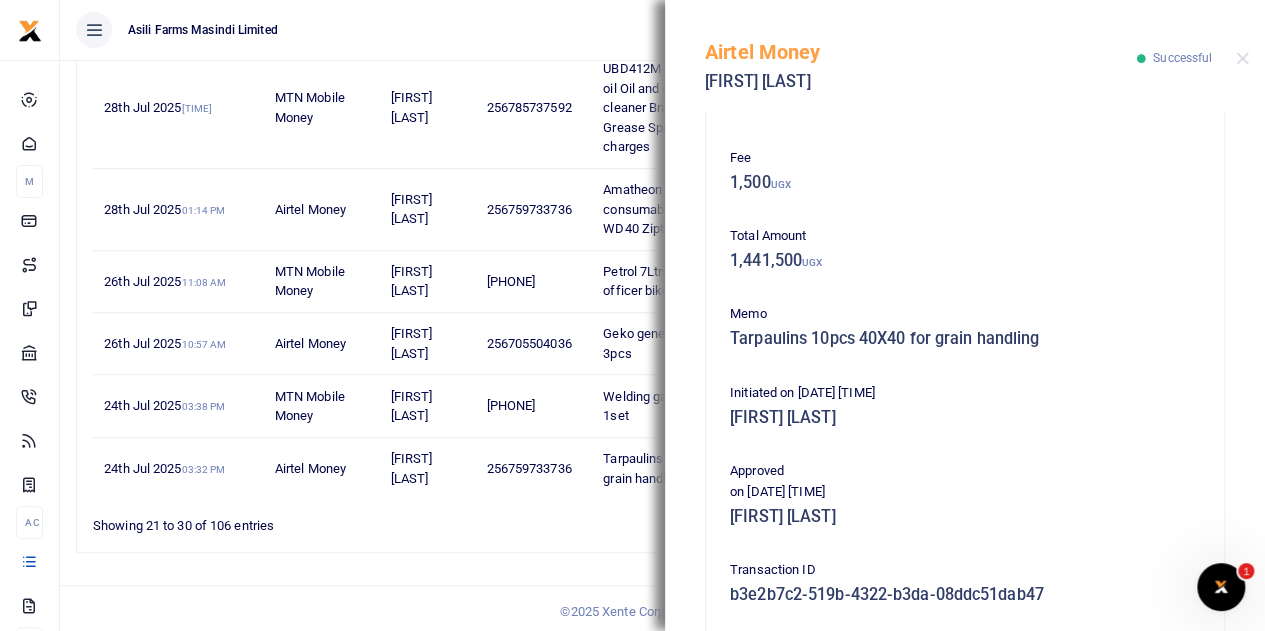scroll, scrollTop: 516, scrollLeft: 0, axis: vertical 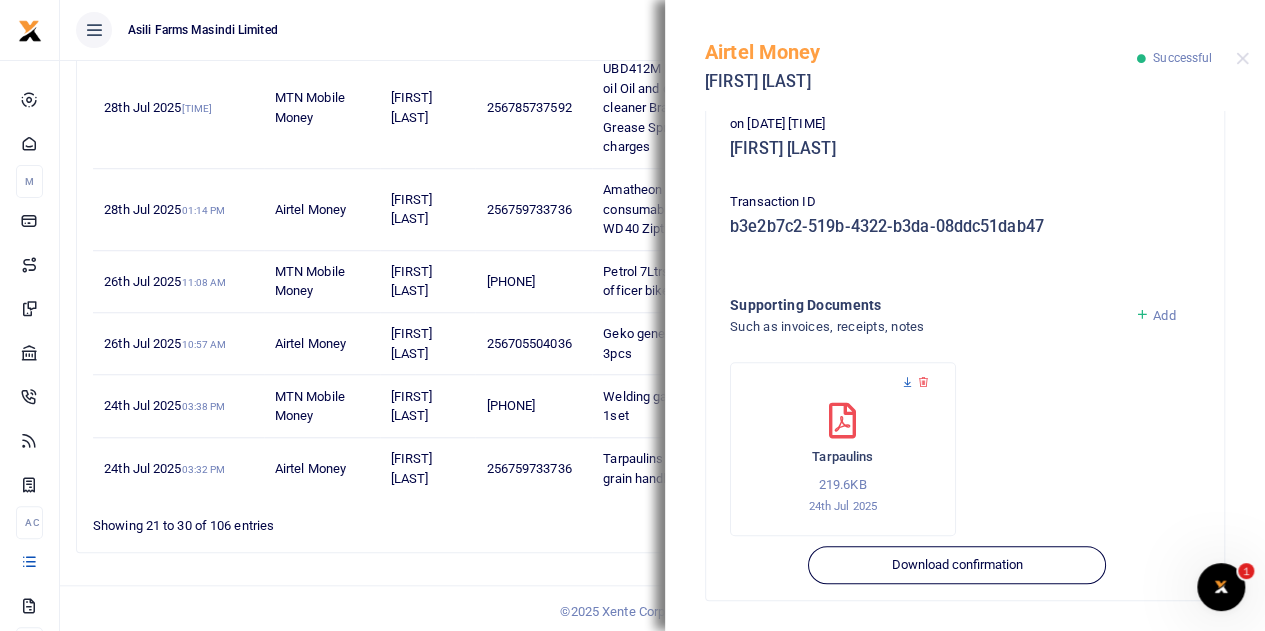 click at bounding box center [907, 382] 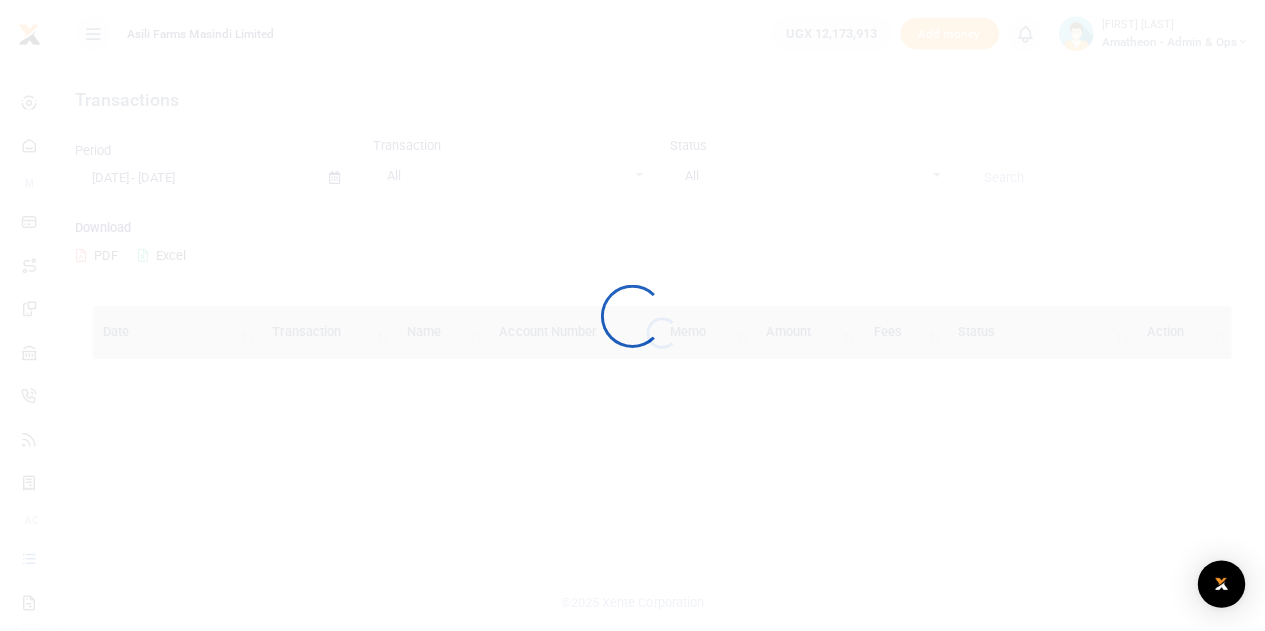 scroll, scrollTop: 0, scrollLeft: 0, axis: both 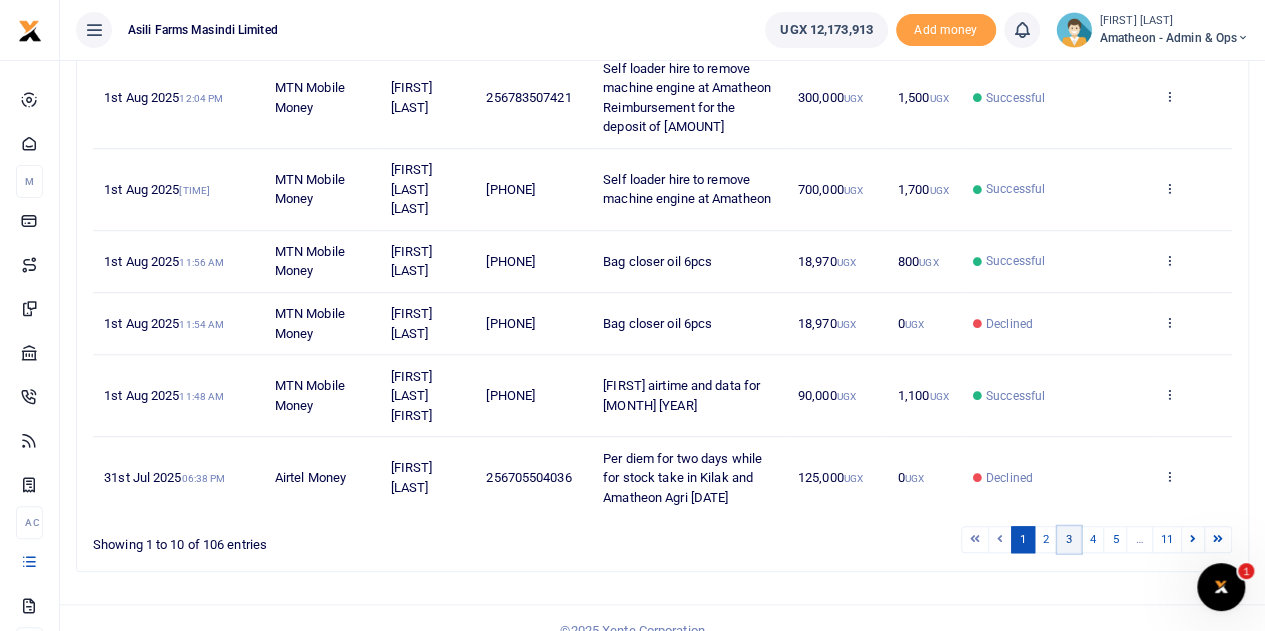 click on "3" at bounding box center [1069, 539] 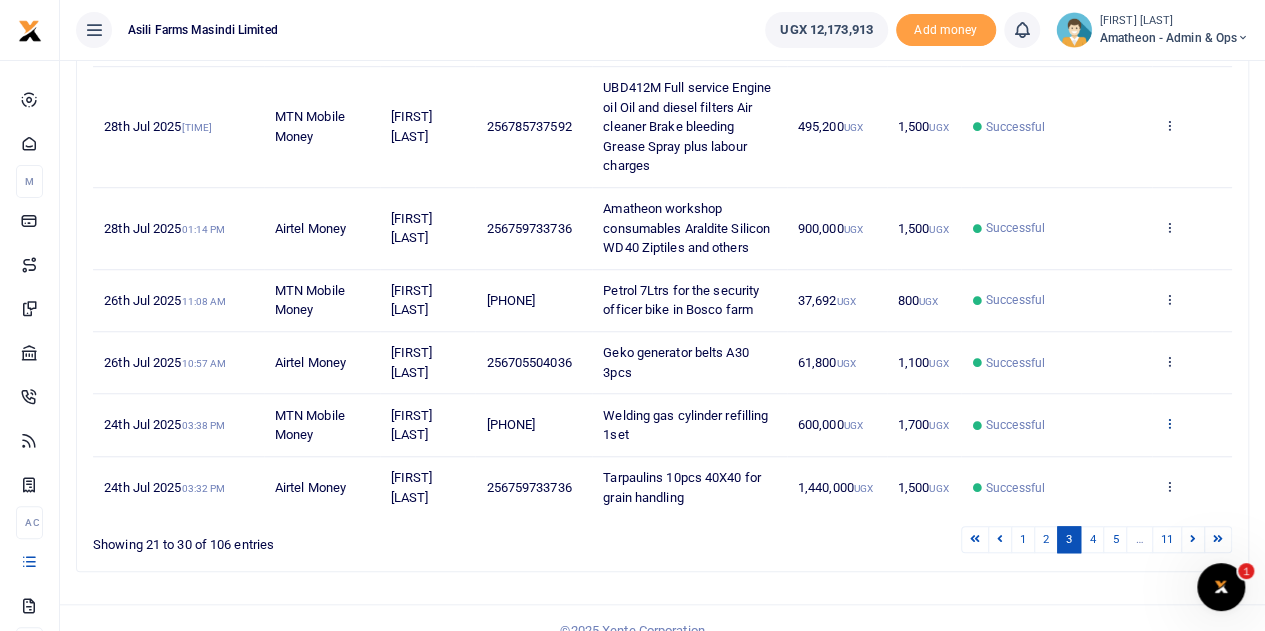 click at bounding box center (1169, 423) 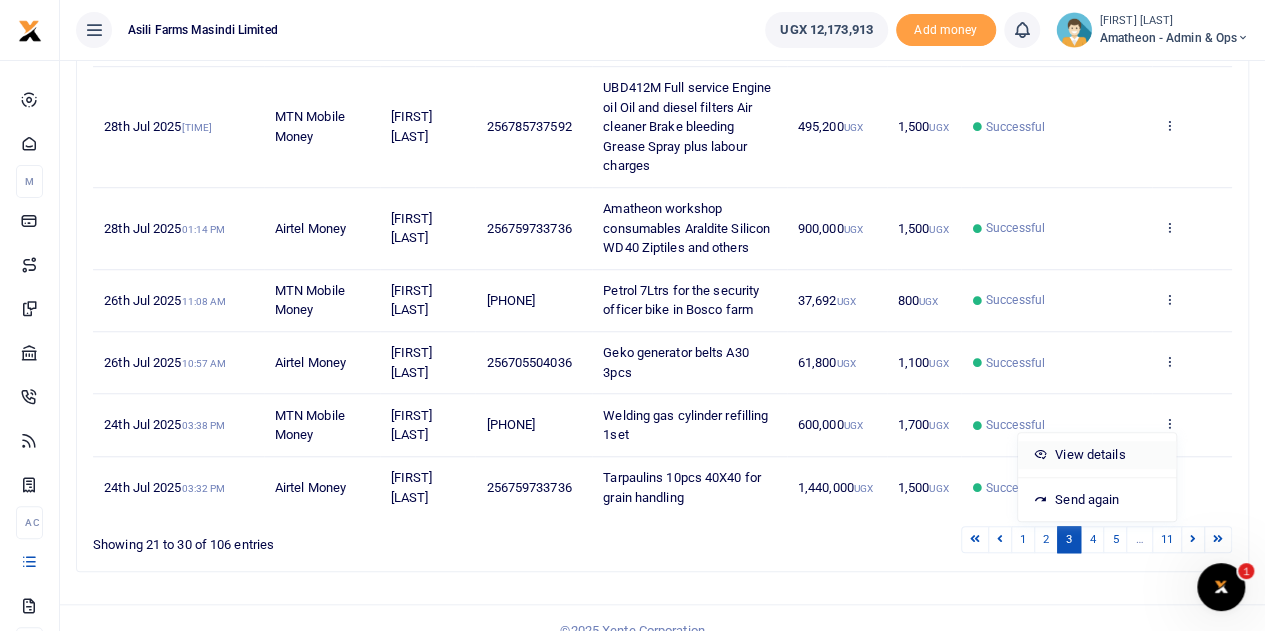 click on "View details" at bounding box center (1097, 455) 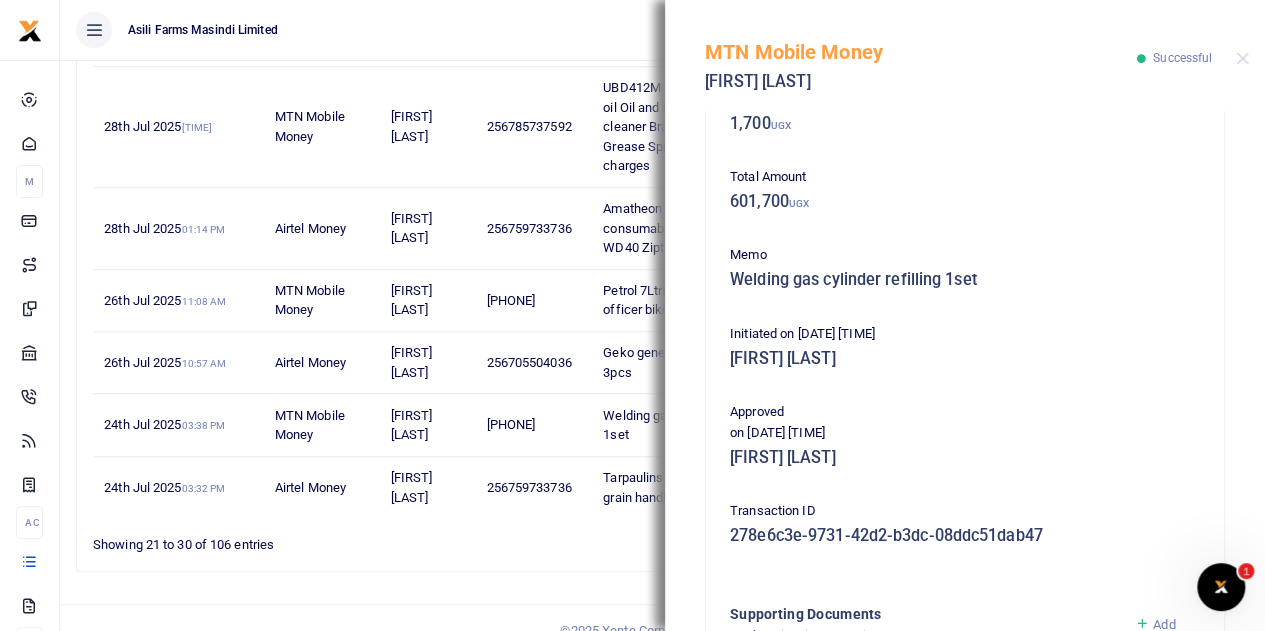 scroll, scrollTop: 500, scrollLeft: 0, axis: vertical 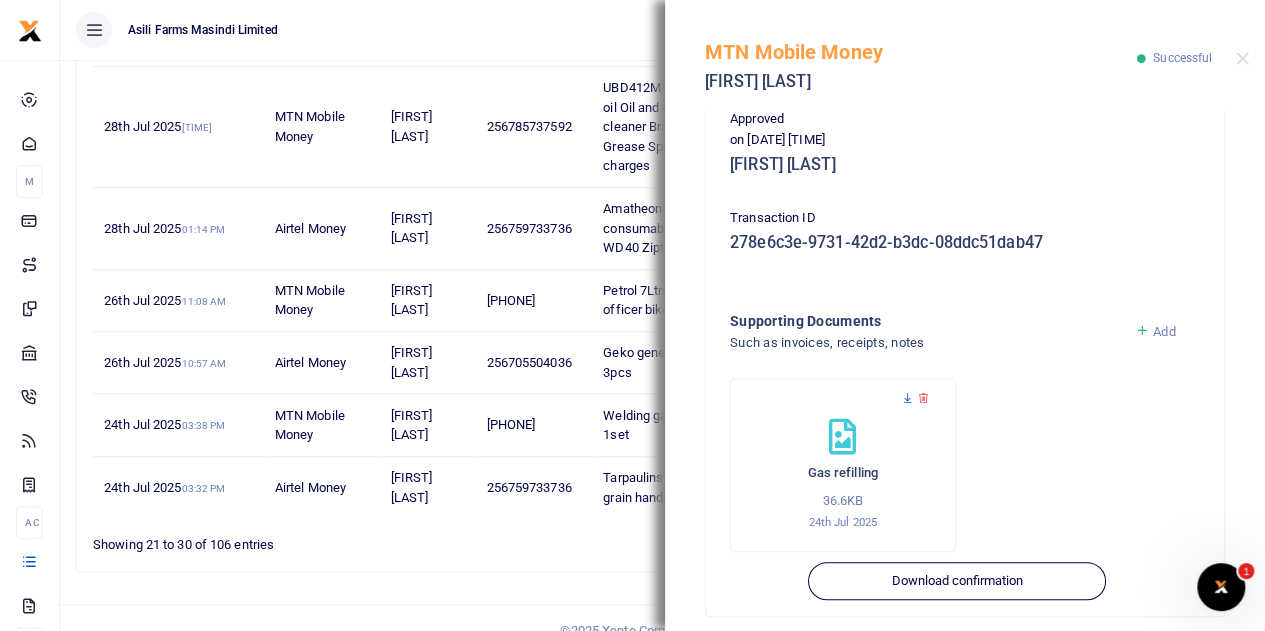 click at bounding box center [907, 398] 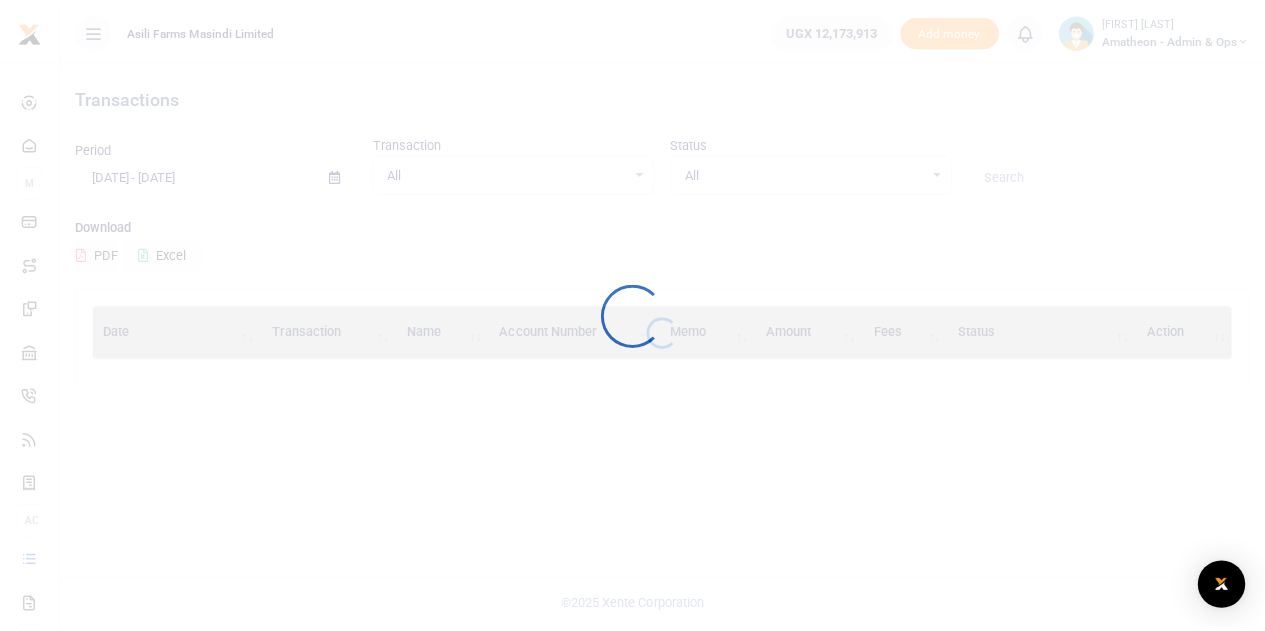scroll, scrollTop: 0, scrollLeft: 0, axis: both 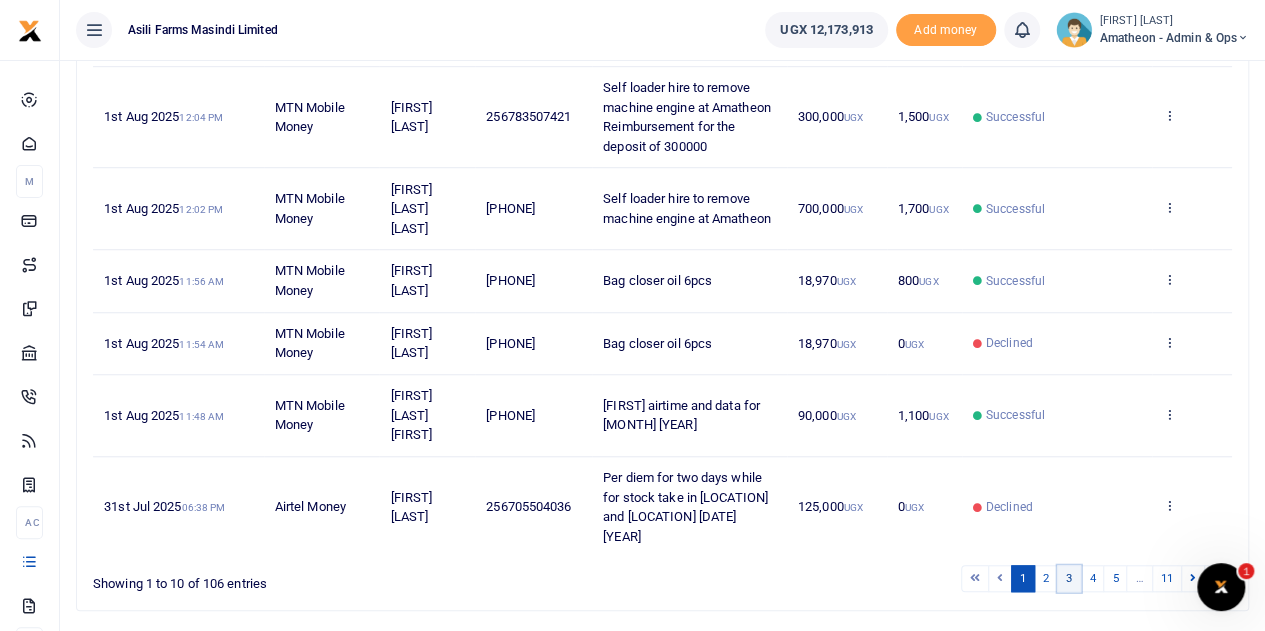 click on "3" at bounding box center [1069, 578] 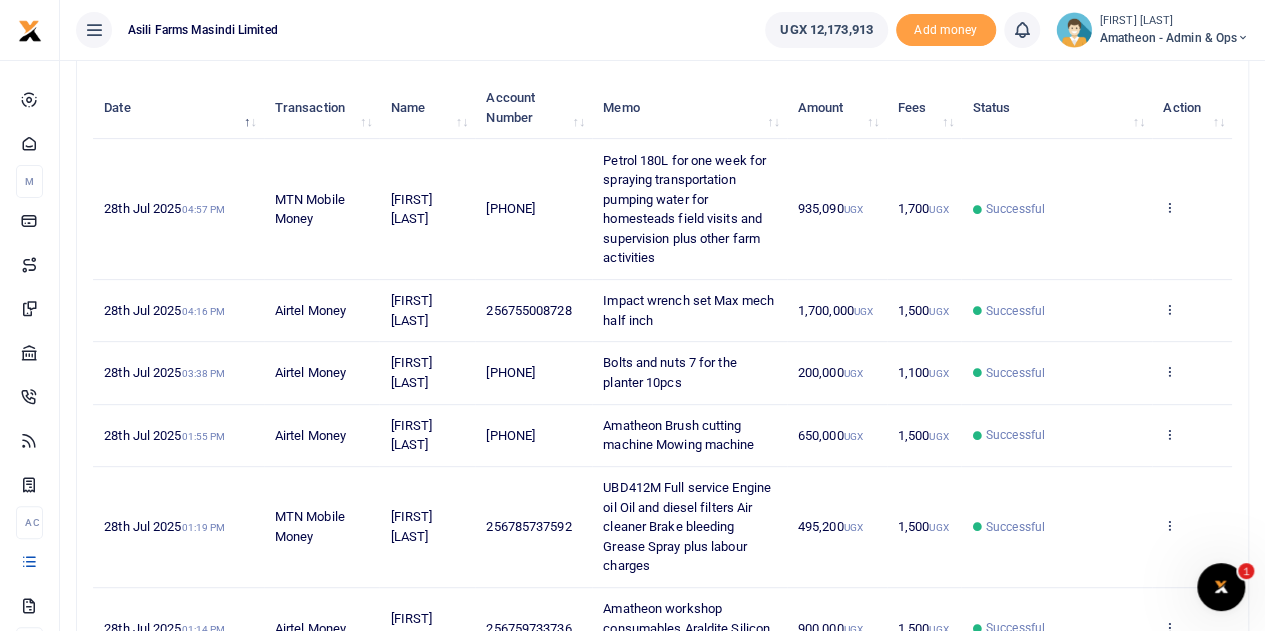 scroll, scrollTop: 653, scrollLeft: 0, axis: vertical 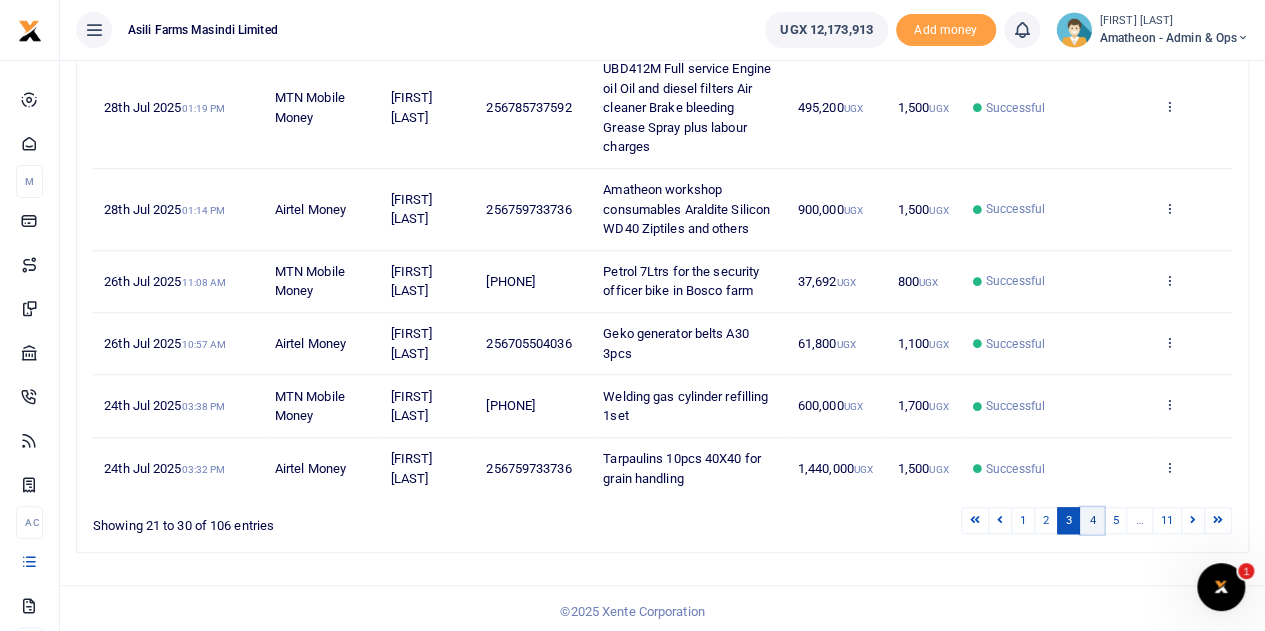 click on "4" at bounding box center [1092, 520] 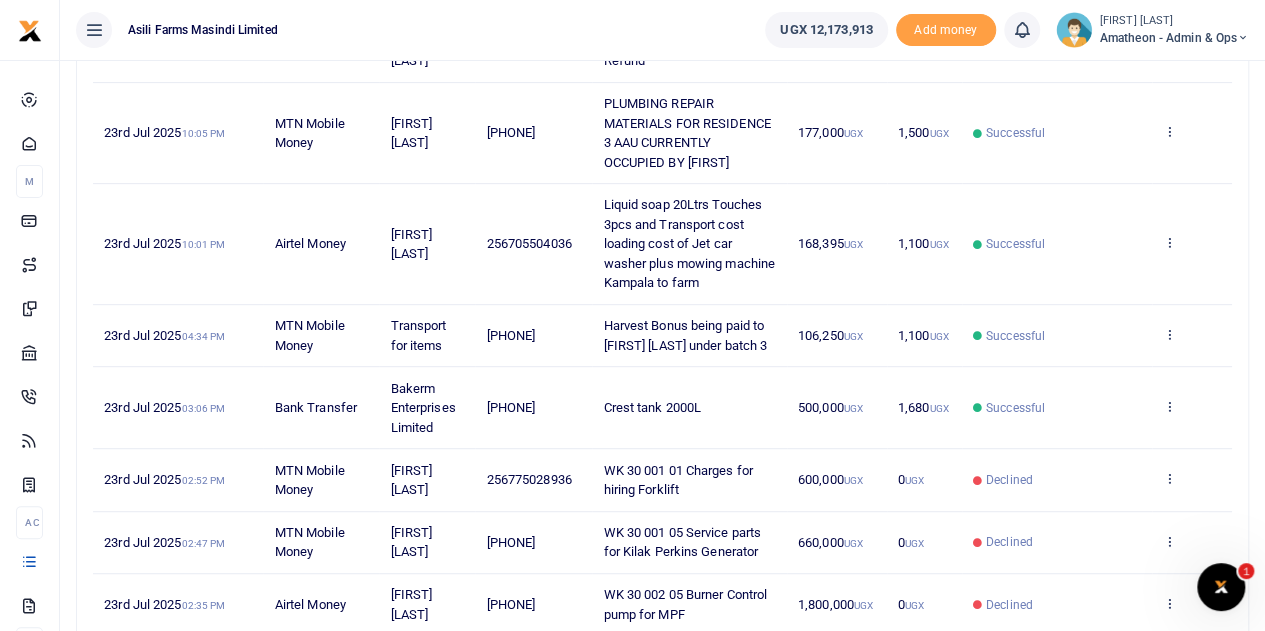 scroll, scrollTop: 253, scrollLeft: 0, axis: vertical 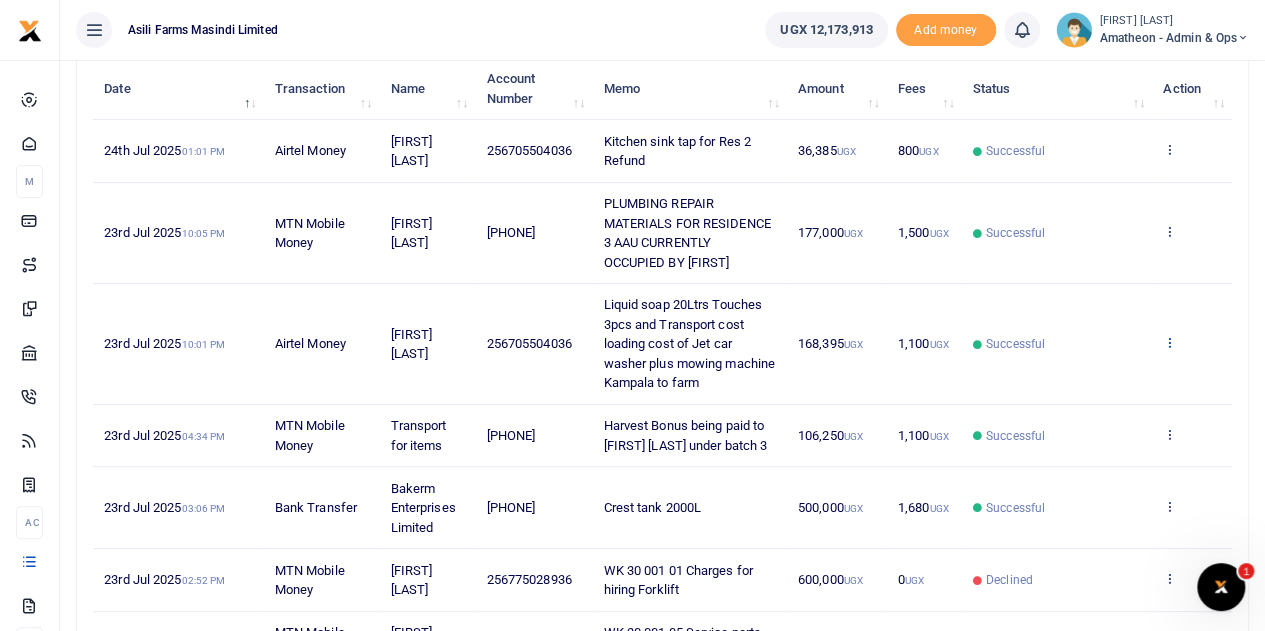 click at bounding box center (1169, 342) 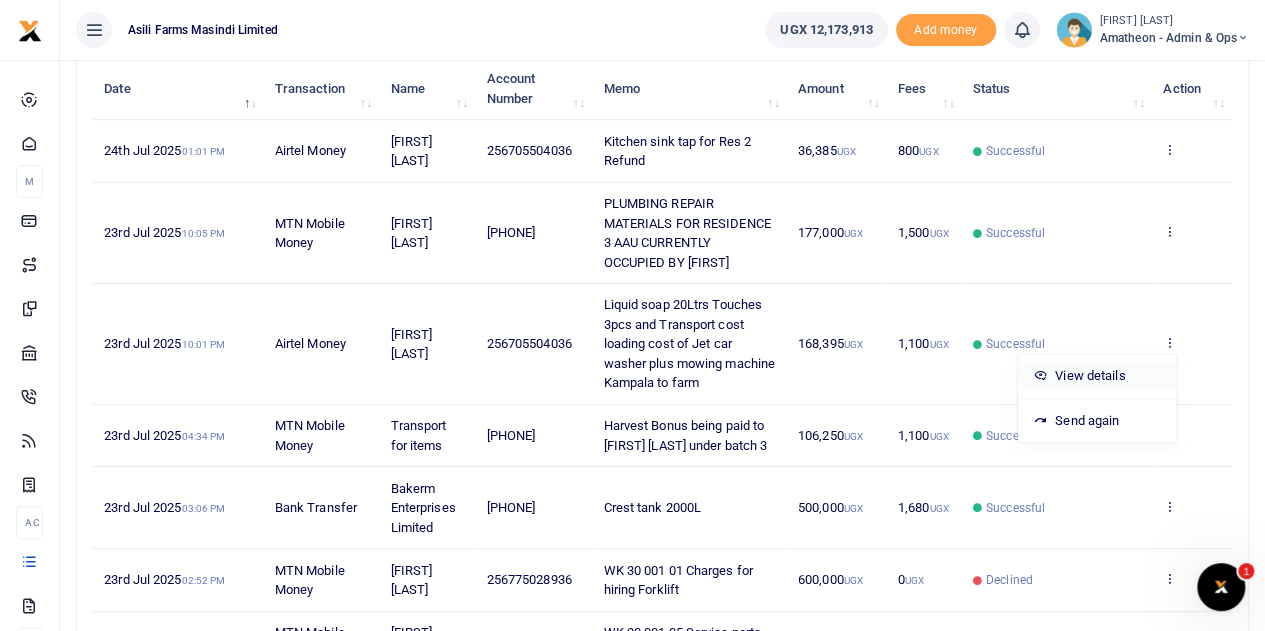 click on "View details" at bounding box center (1097, 376) 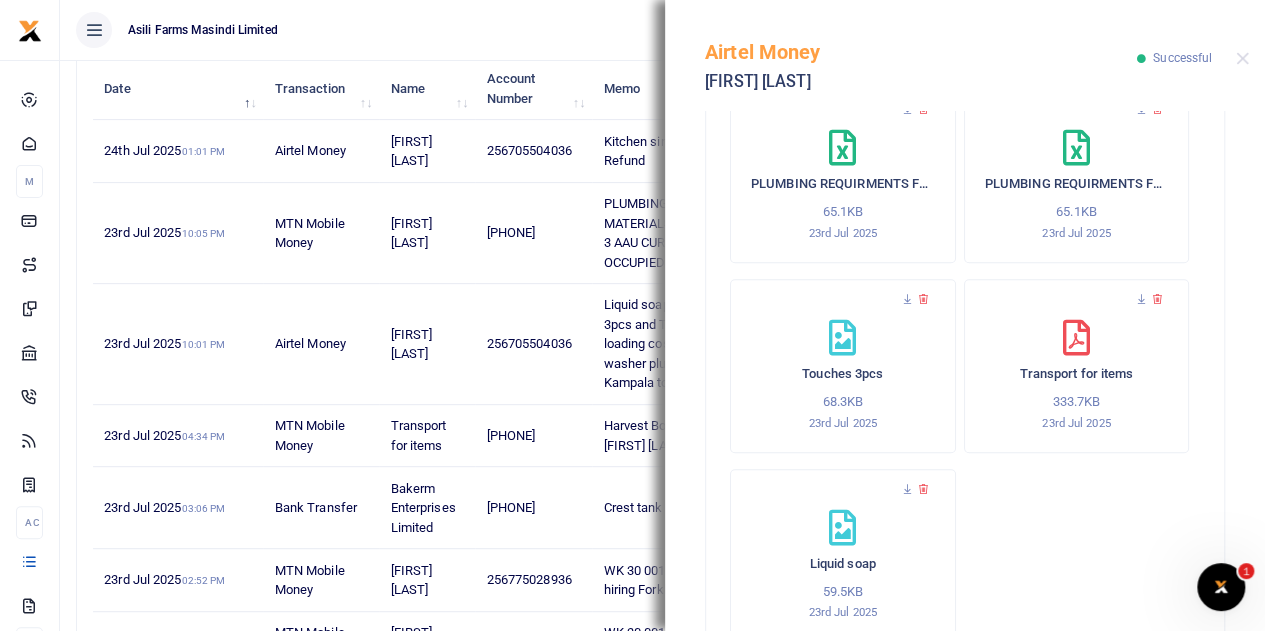 scroll, scrollTop: 900, scrollLeft: 0, axis: vertical 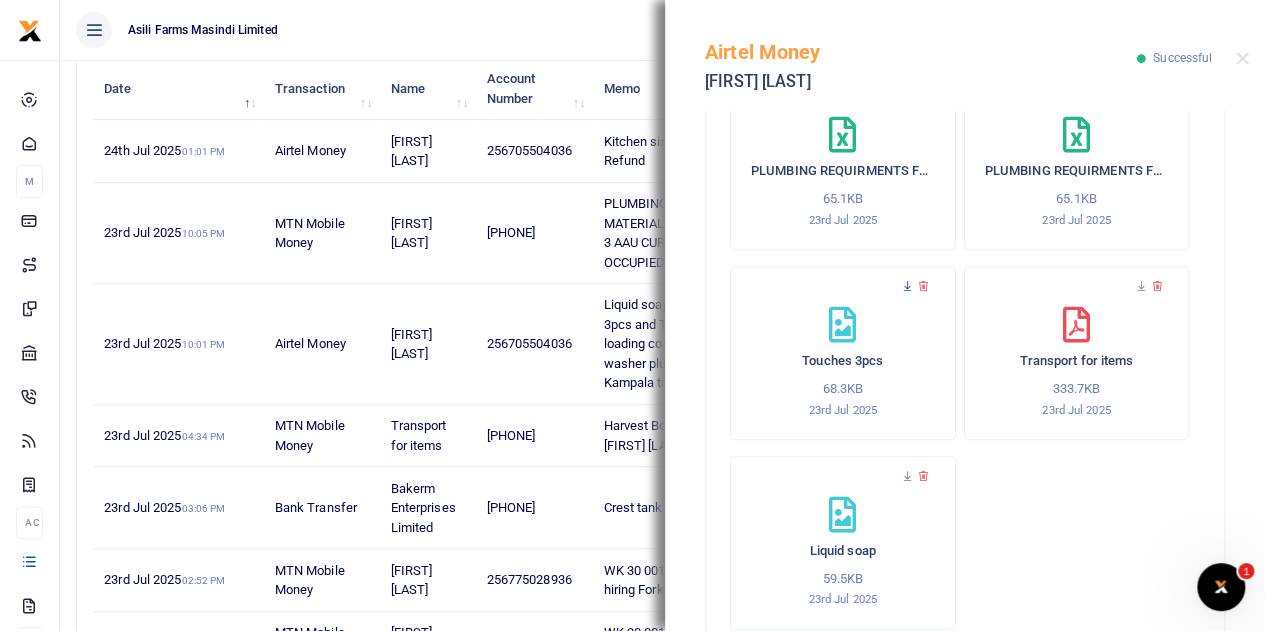 click at bounding box center (907, 286) 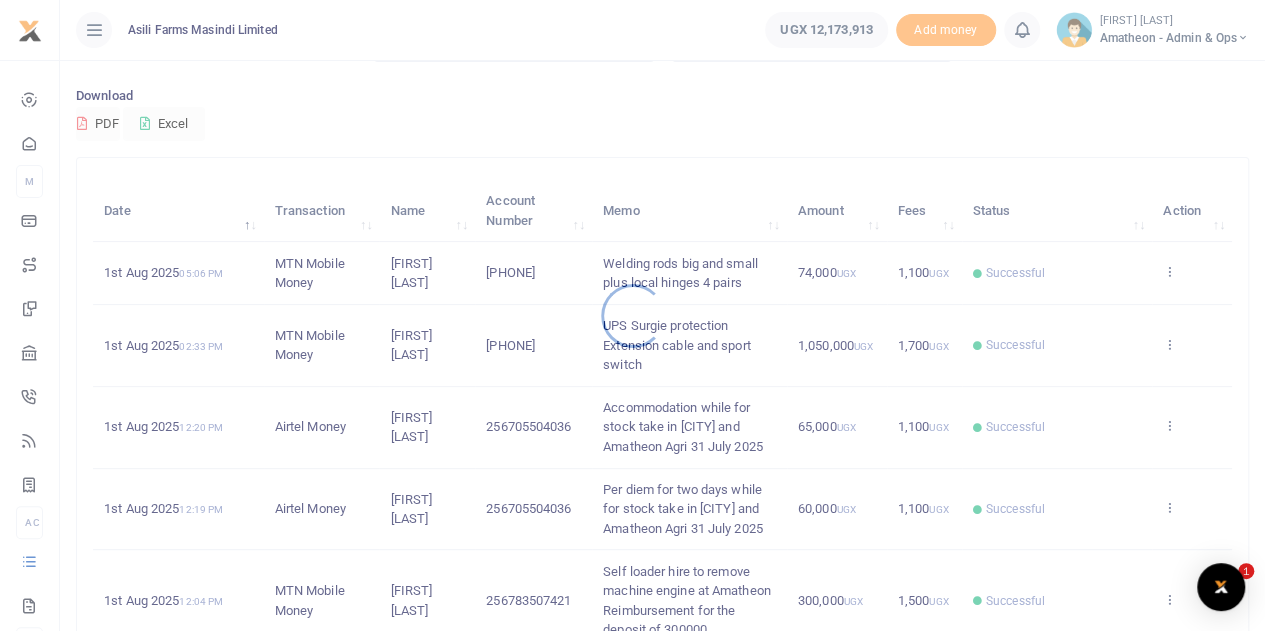 scroll, scrollTop: 300, scrollLeft: 0, axis: vertical 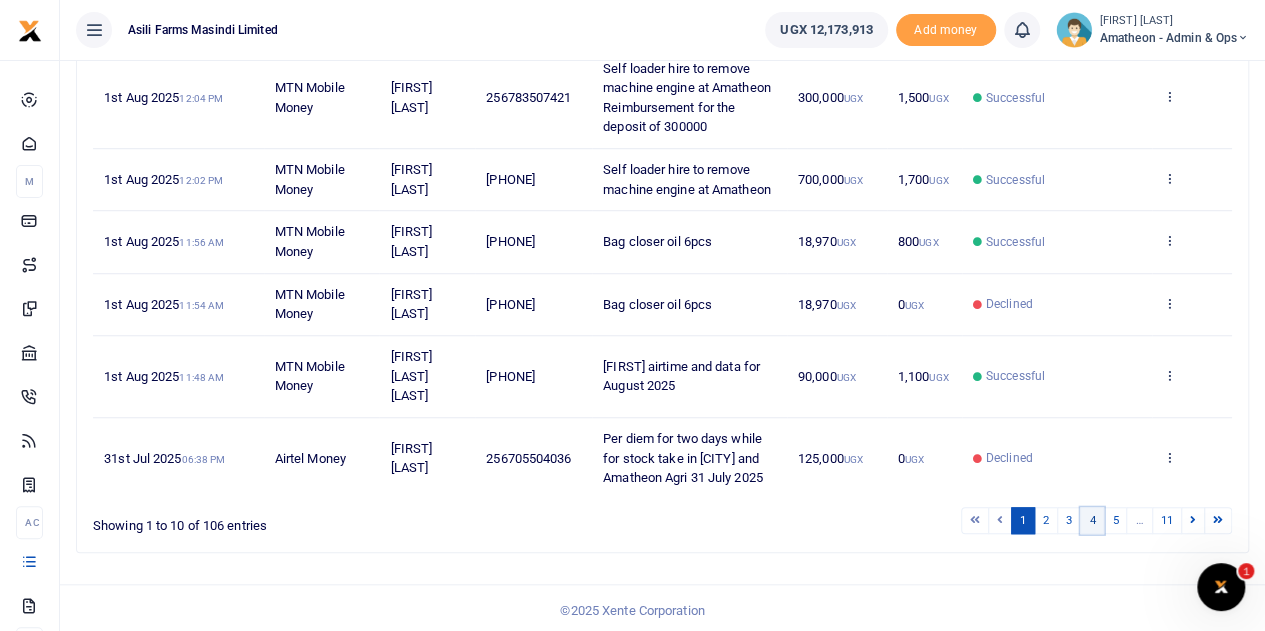 click on "4" at bounding box center [1092, 520] 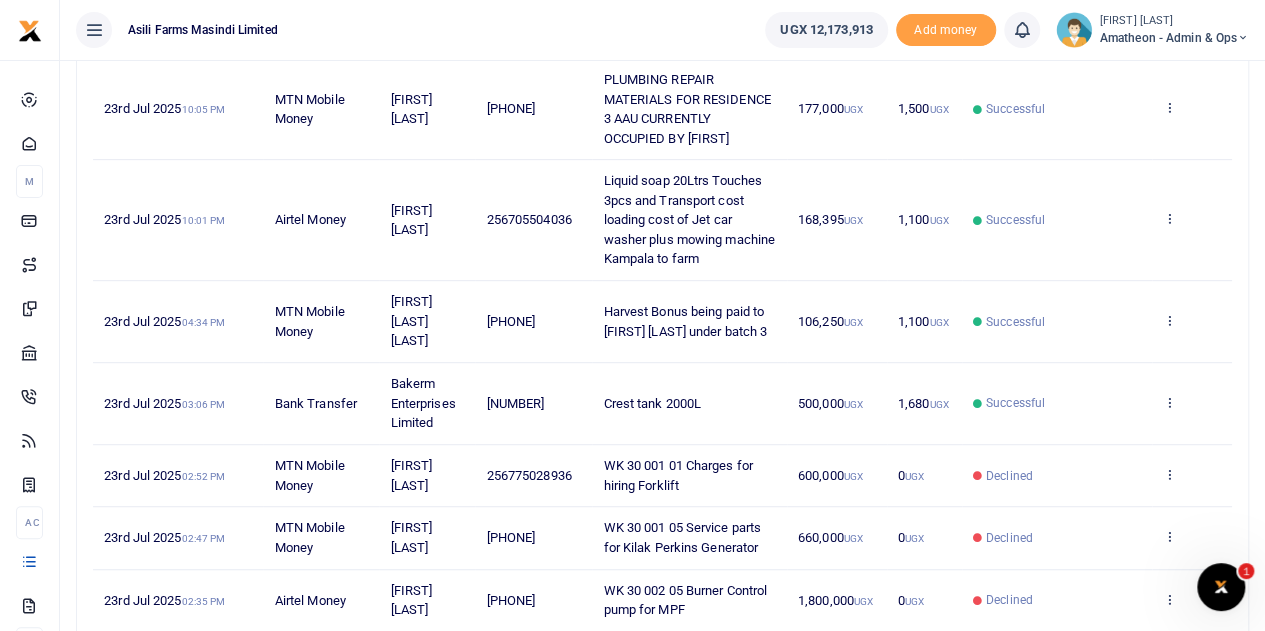 scroll, scrollTop: 248, scrollLeft: 0, axis: vertical 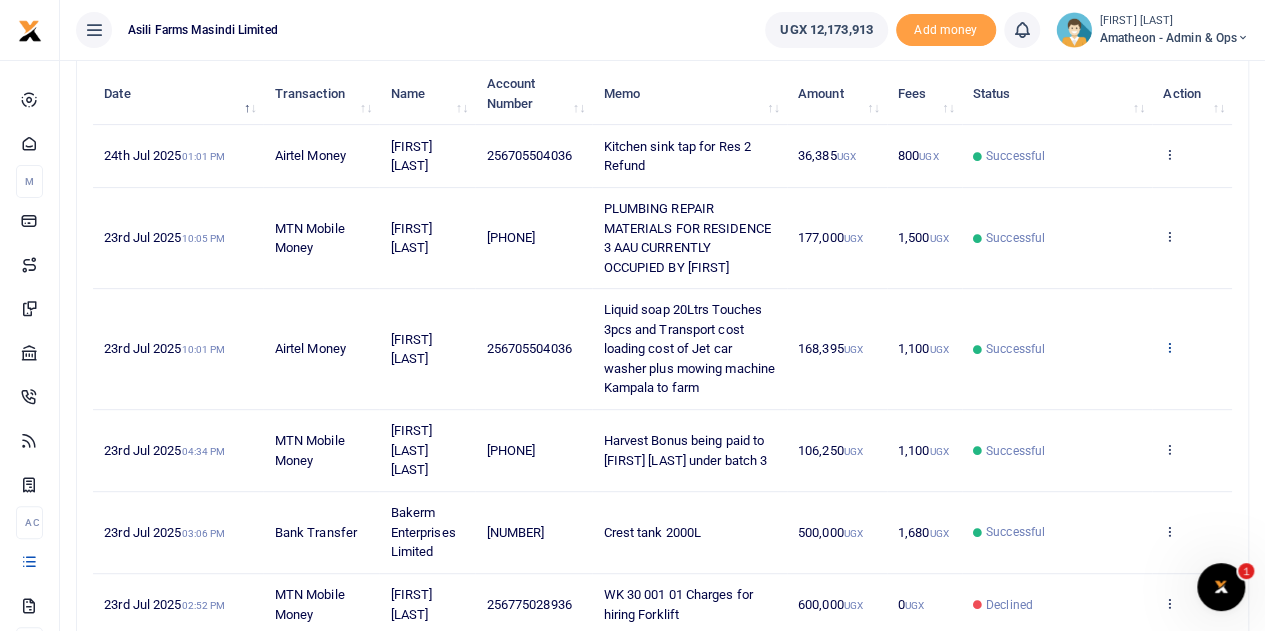 click at bounding box center [1169, 347] 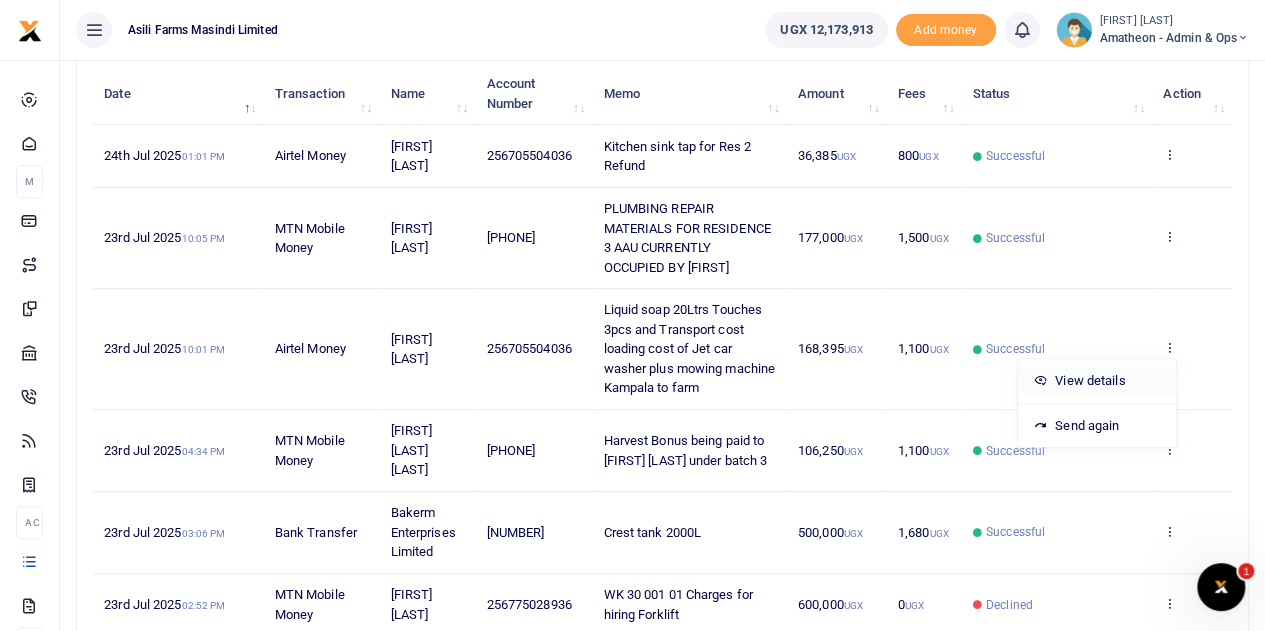 click on "View details" at bounding box center [1097, 381] 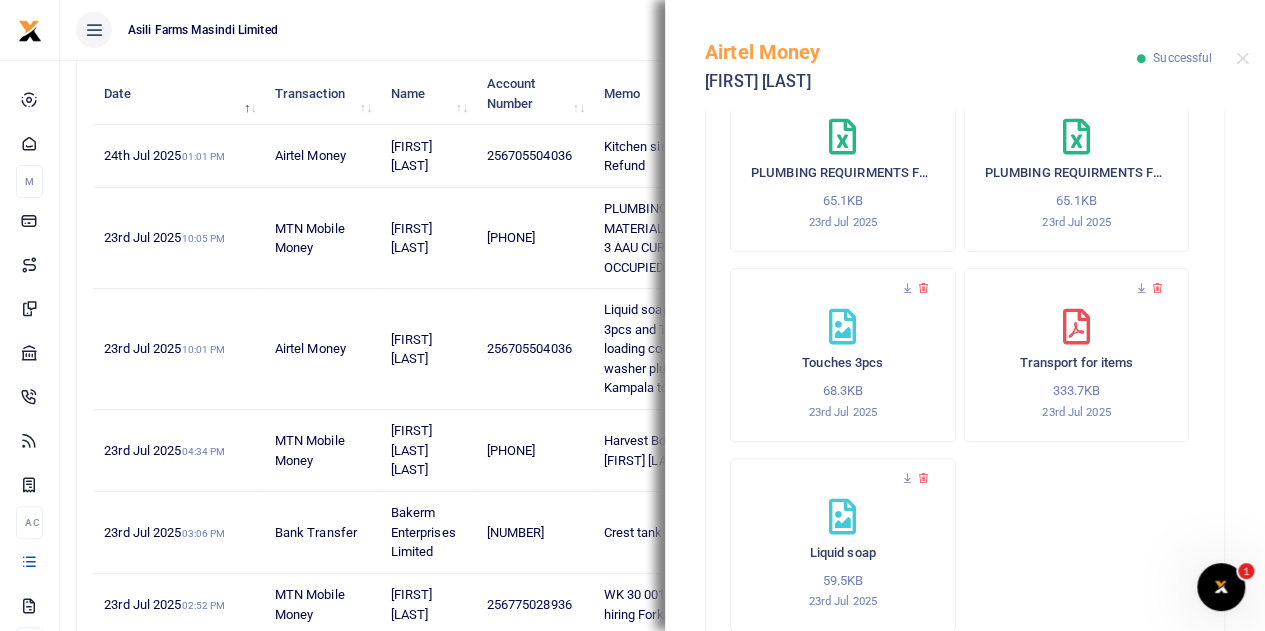 scroll, scrollTop: 900, scrollLeft: 0, axis: vertical 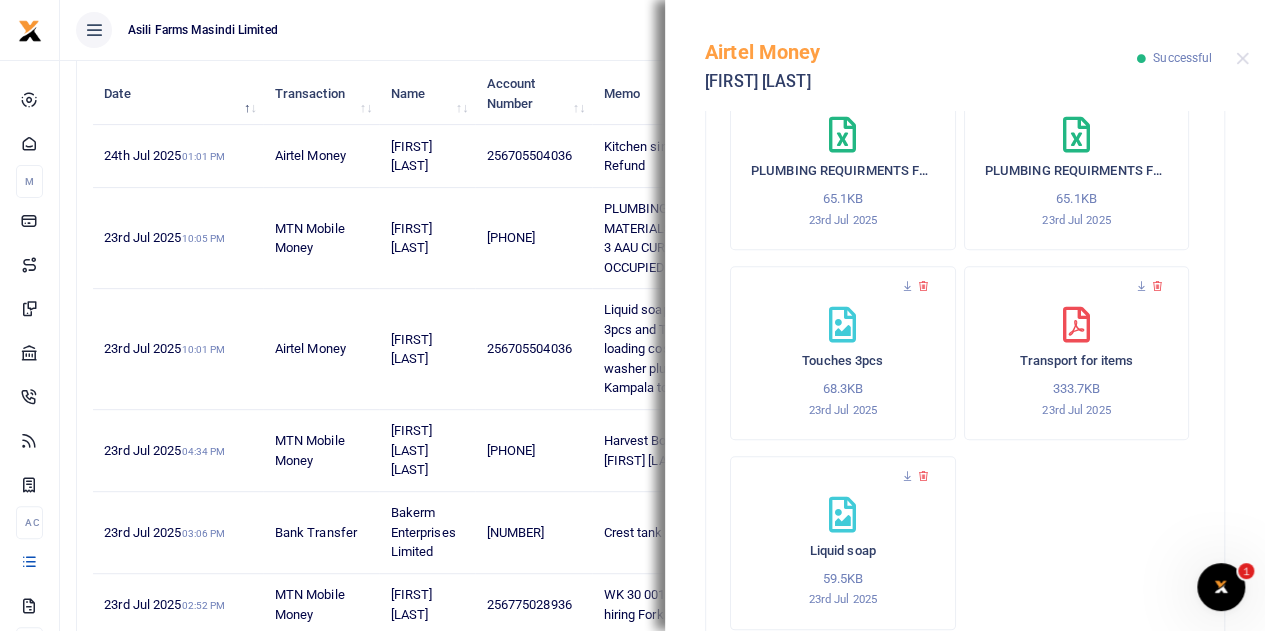 click on "Transport for items
333.7KB
23rd Jul 2025" at bounding box center (1077, 353) 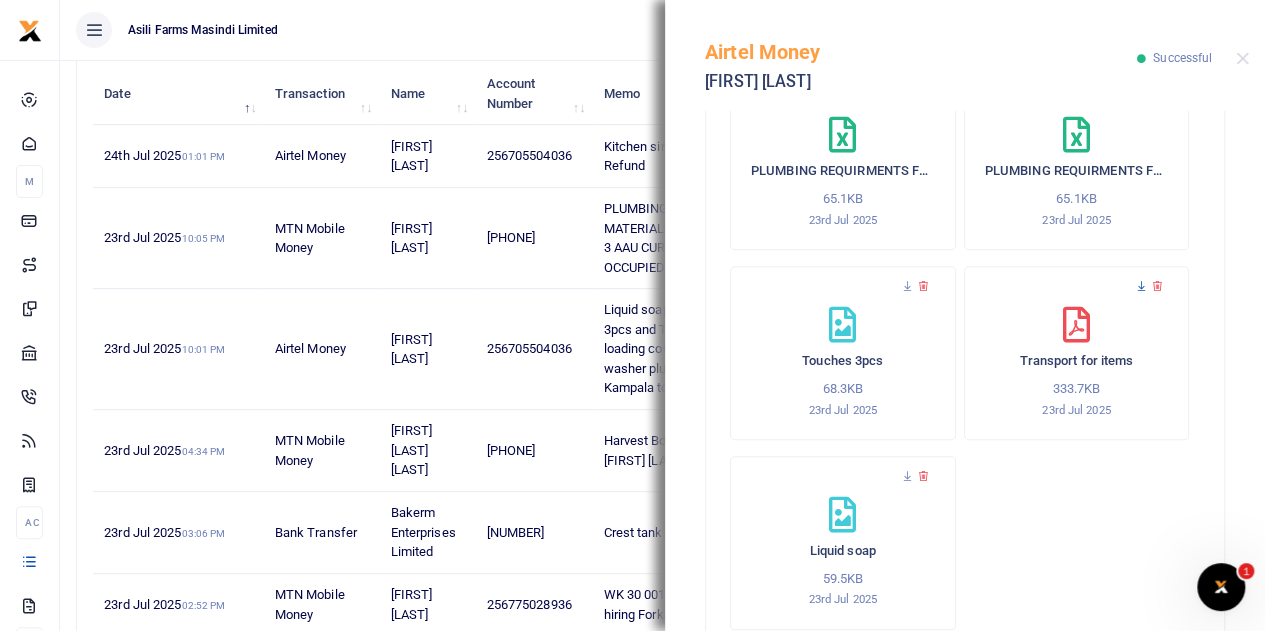 click at bounding box center (1141, 286) 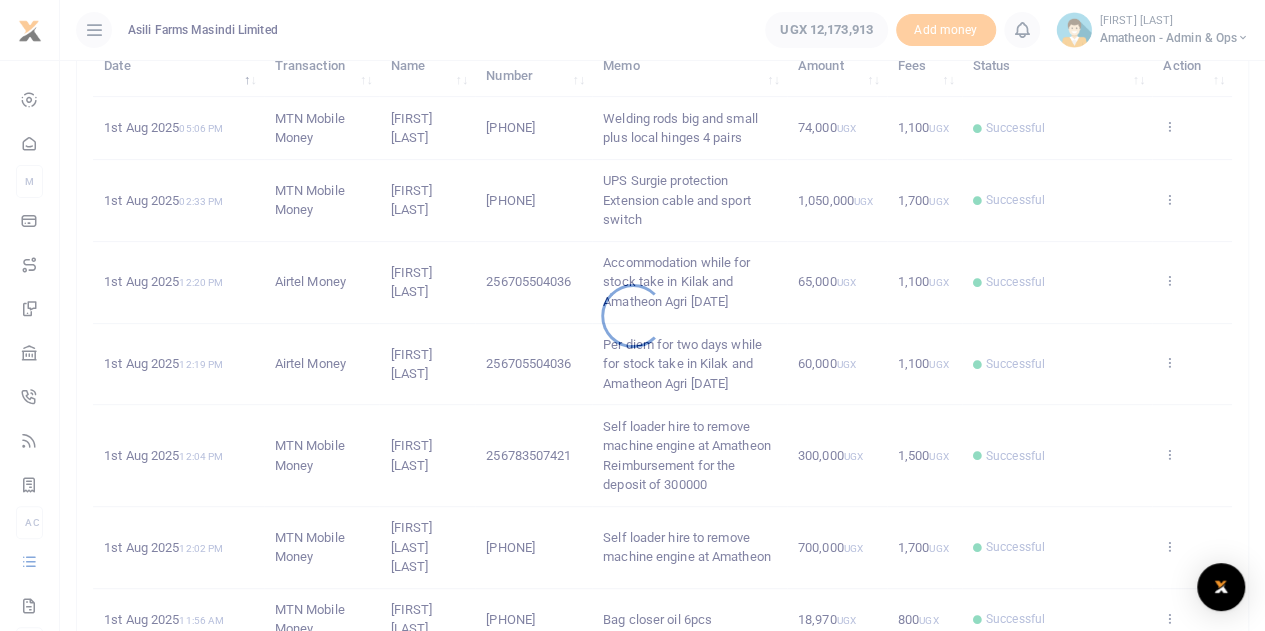 scroll, scrollTop: 600, scrollLeft: 0, axis: vertical 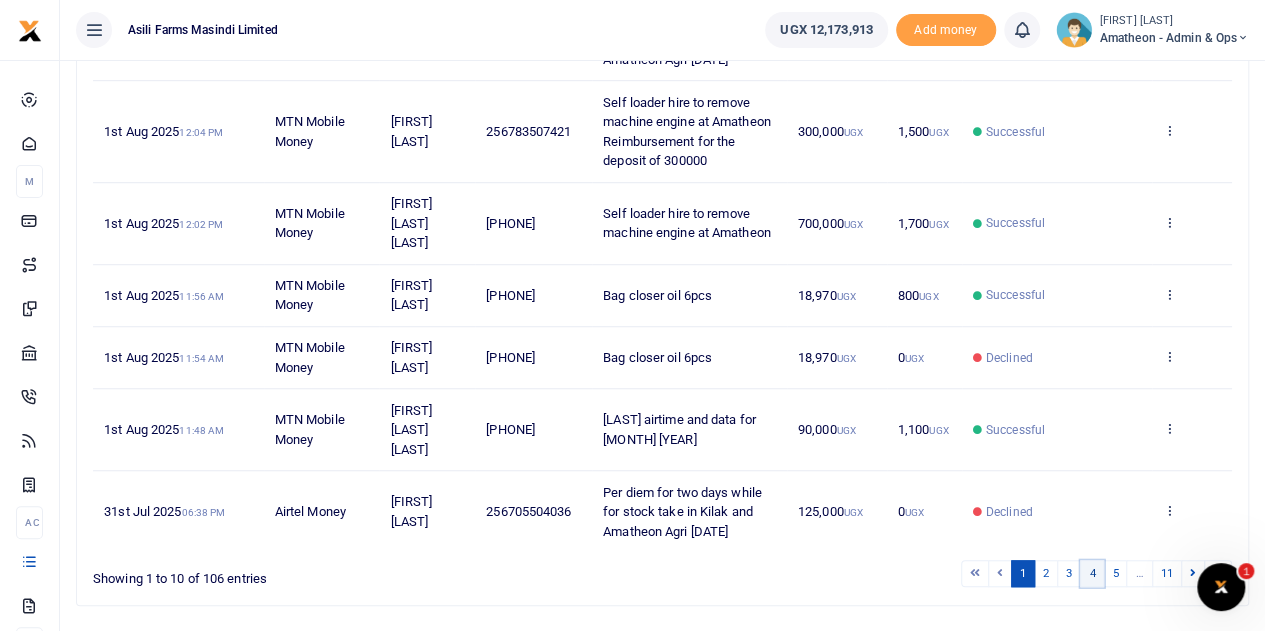 click on "4" at bounding box center (1092, 573) 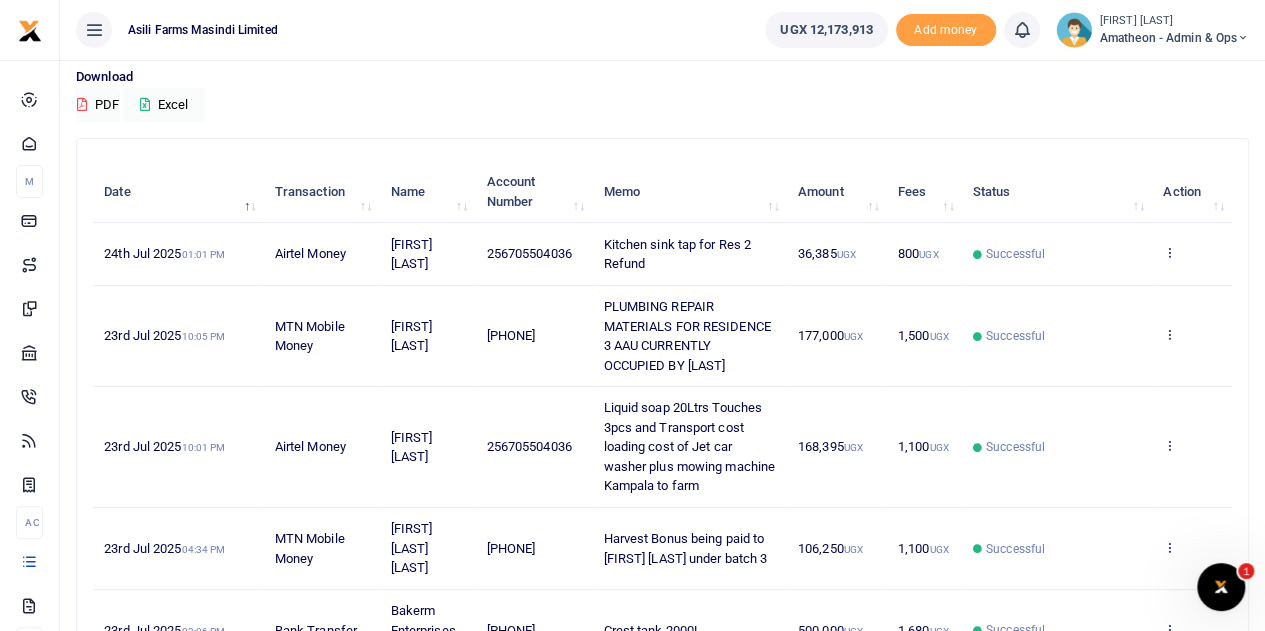 scroll, scrollTop: 250, scrollLeft: 0, axis: vertical 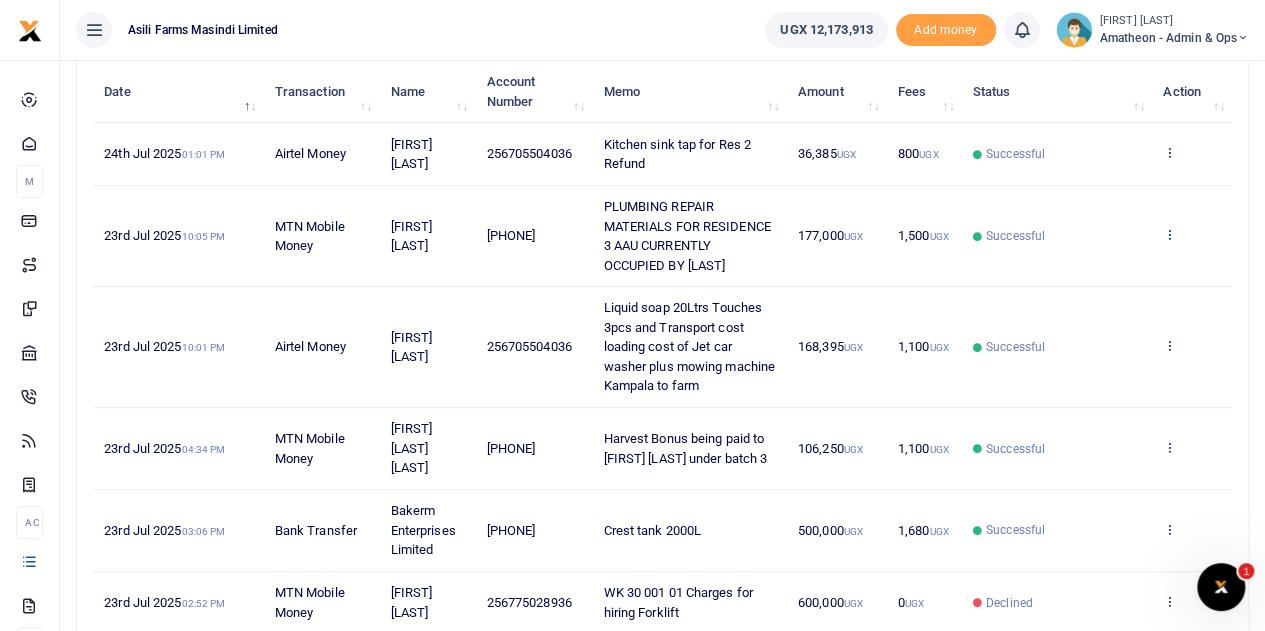 click at bounding box center (1169, 234) 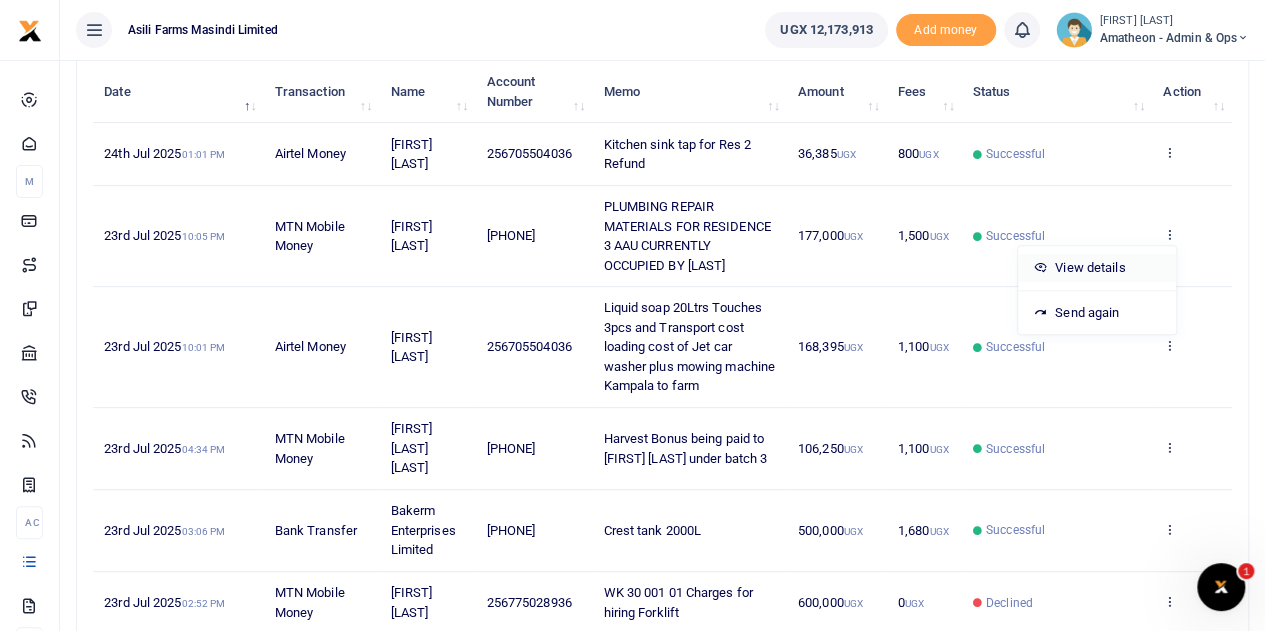 click on "View details" at bounding box center [1097, 268] 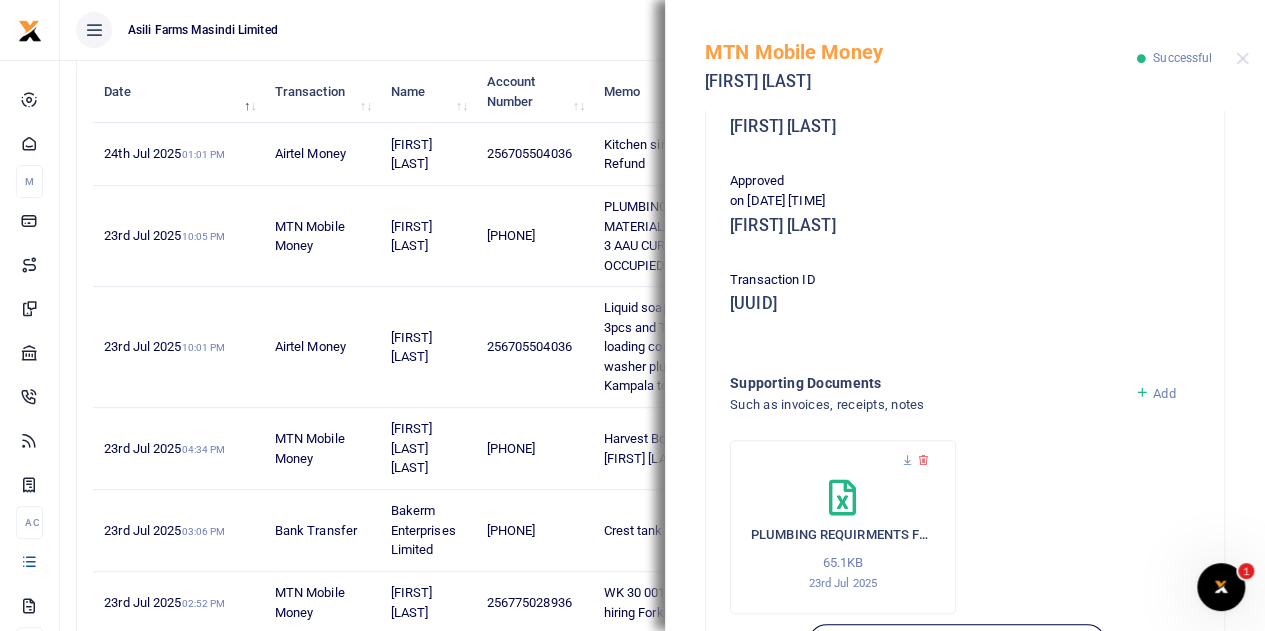scroll, scrollTop: 535, scrollLeft: 0, axis: vertical 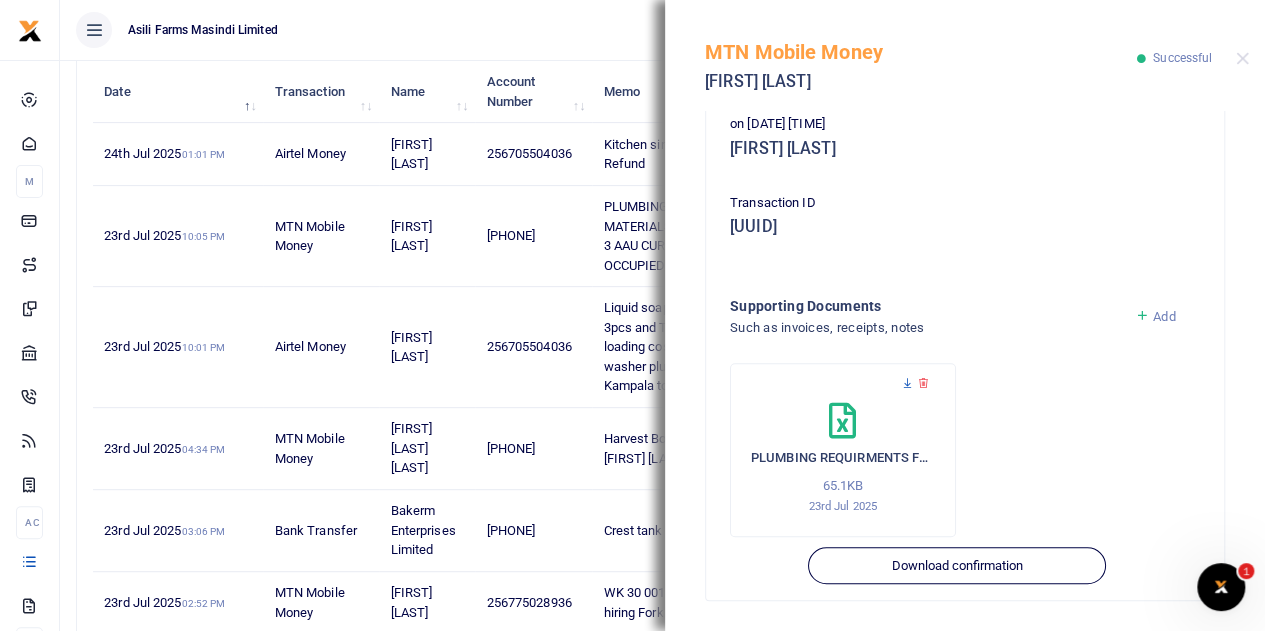 click at bounding box center (907, 383) 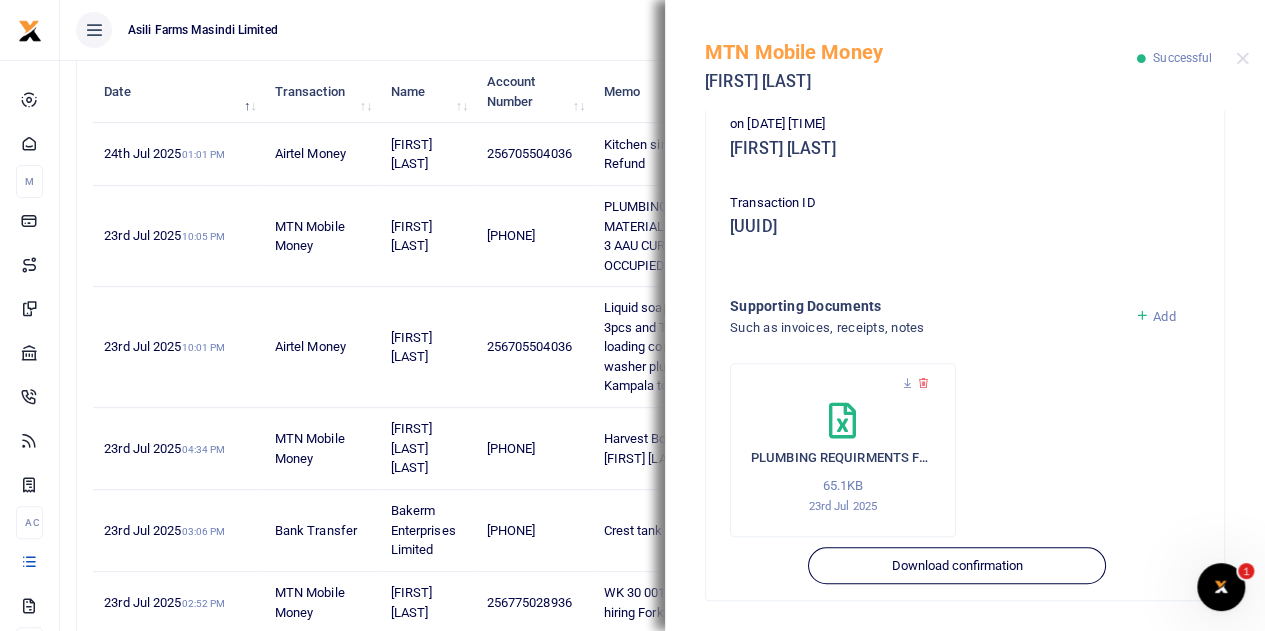 click on "PLUMBING REQUIRMENTS FOR AMATHEON RESIDENT 3 (CURRENTLY OCCUPIED BY [LAST])
65.1KB
[DATE]" at bounding box center (843, 459) 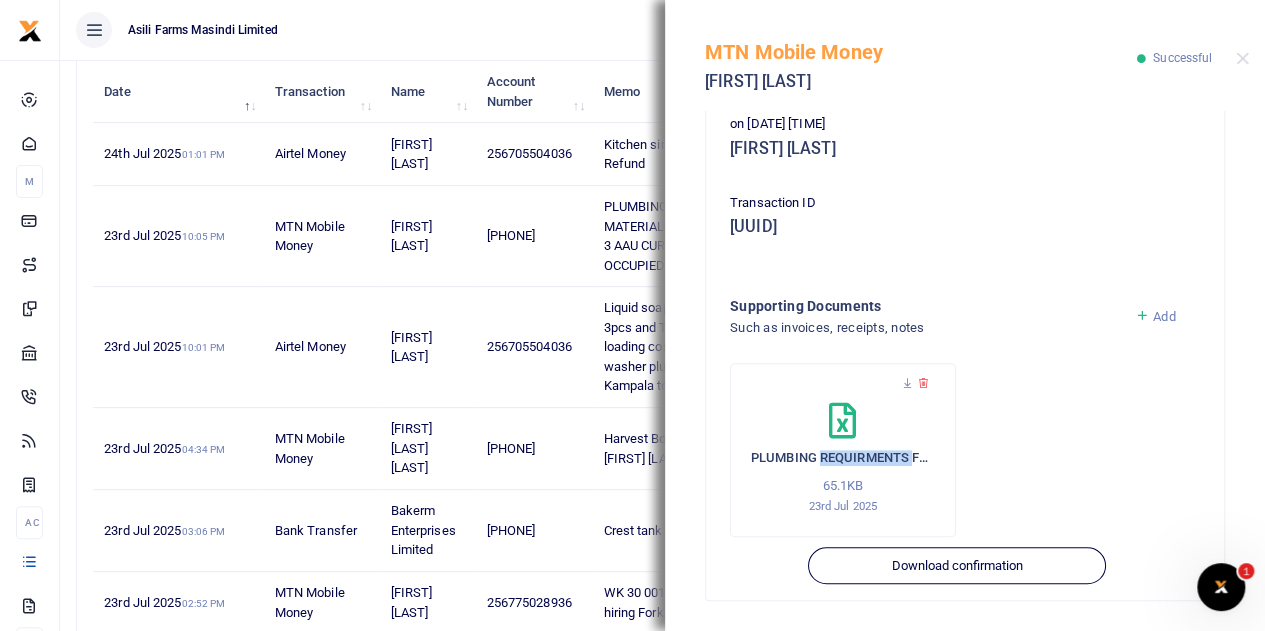 click on "PLUMBING REQUIRMENTS FOR AMATHEON RESIDENT 3 (CURRENTLY OCCUPIED BY [LAST])
65.1KB
[DATE]" at bounding box center (843, 459) 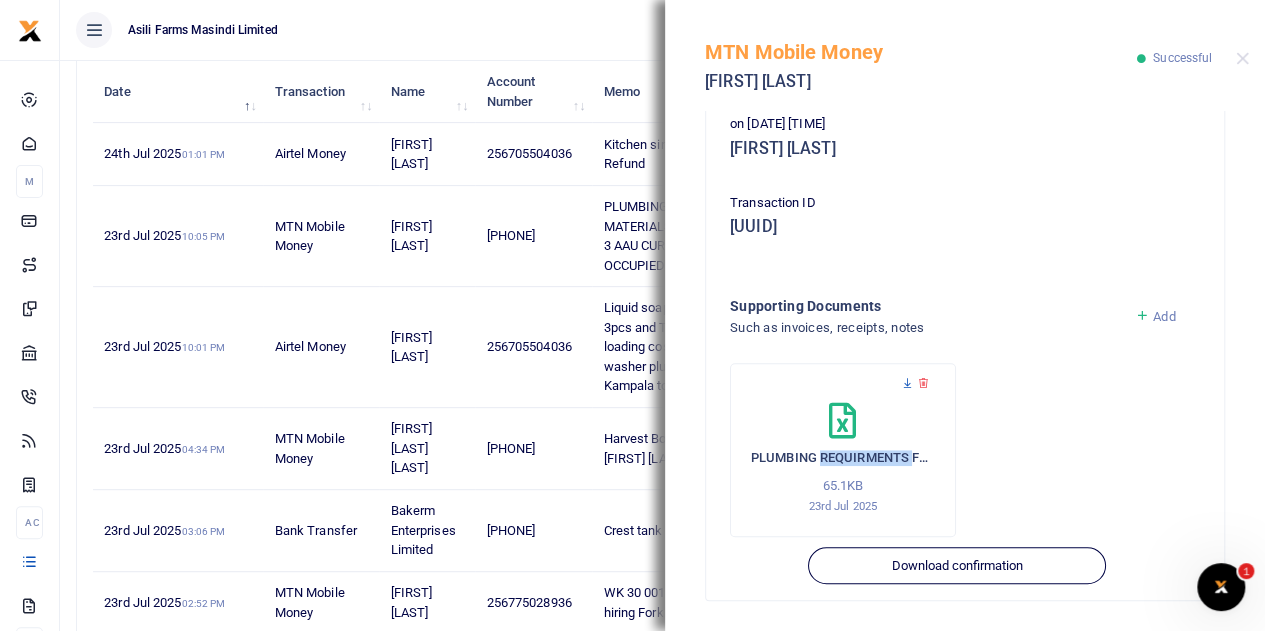 click at bounding box center (907, 383) 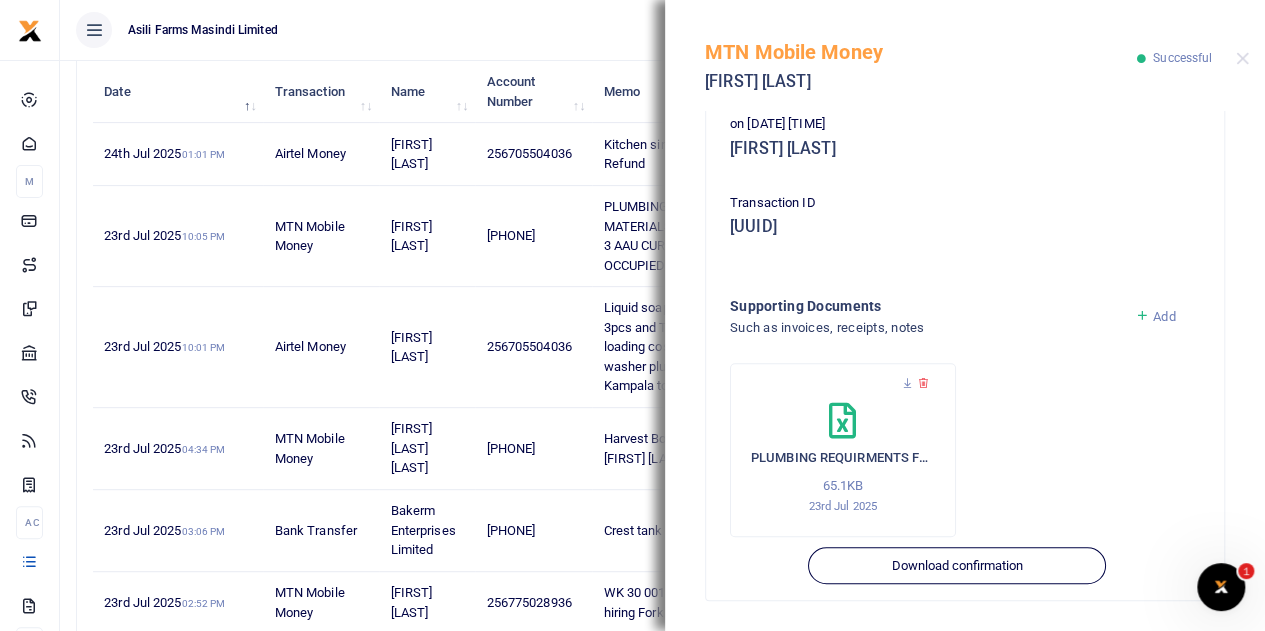 click on "256705504036" at bounding box center [533, 347] 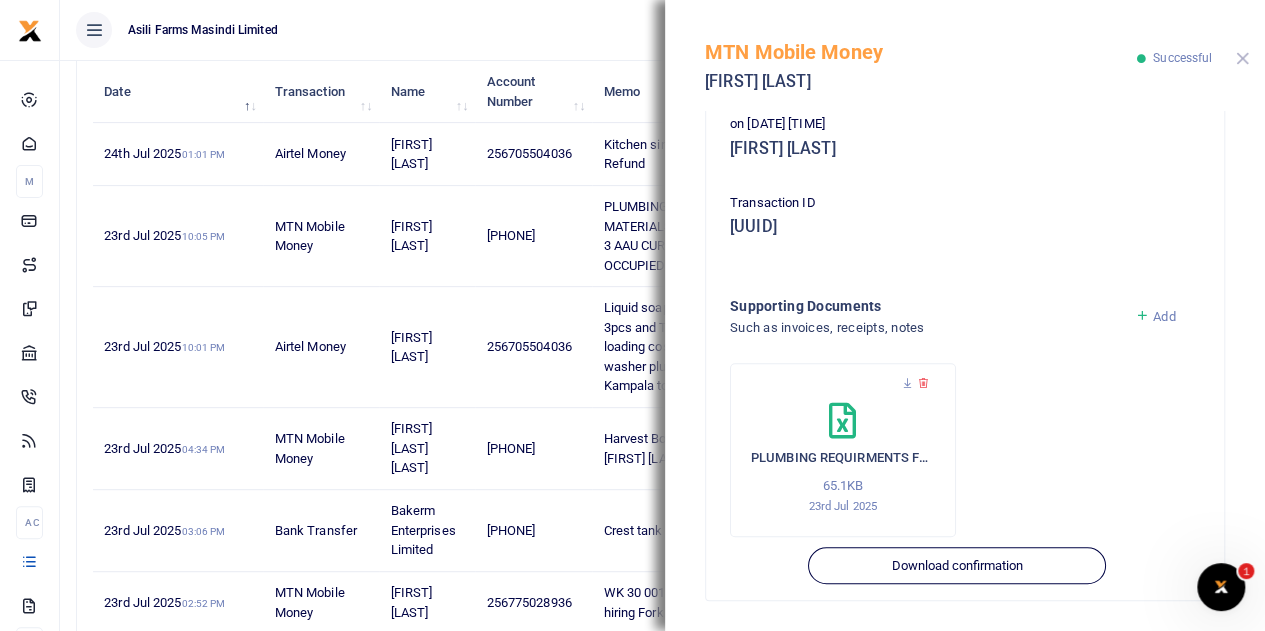 click at bounding box center [1242, 58] 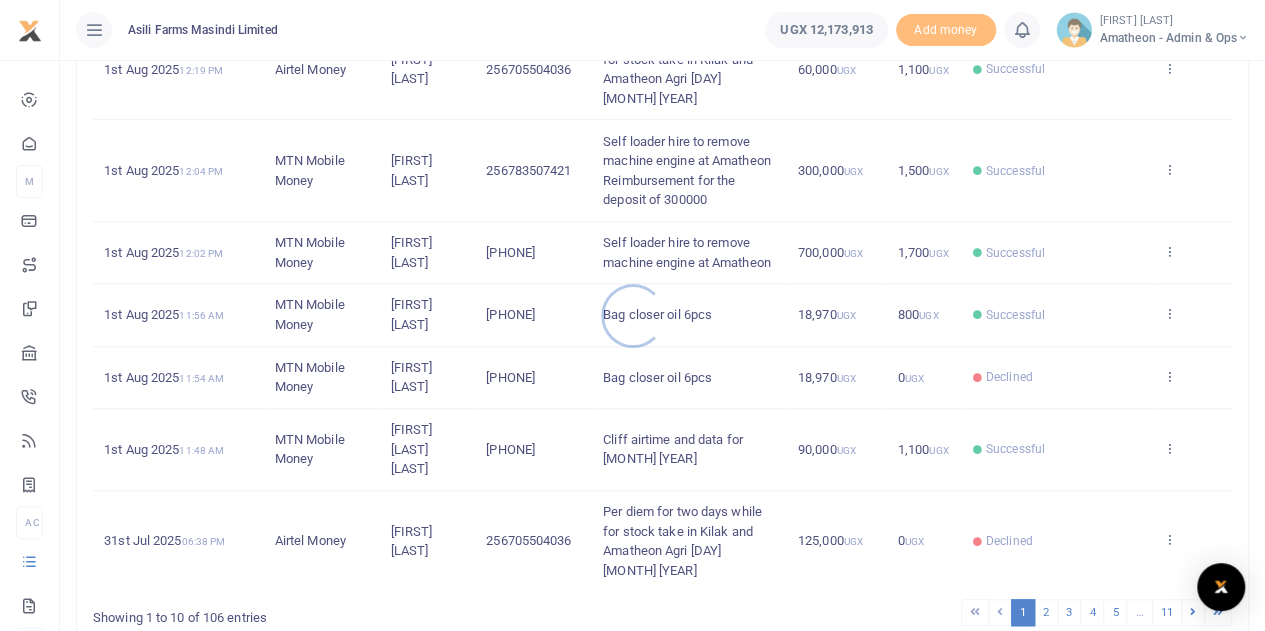 scroll, scrollTop: 634, scrollLeft: 0, axis: vertical 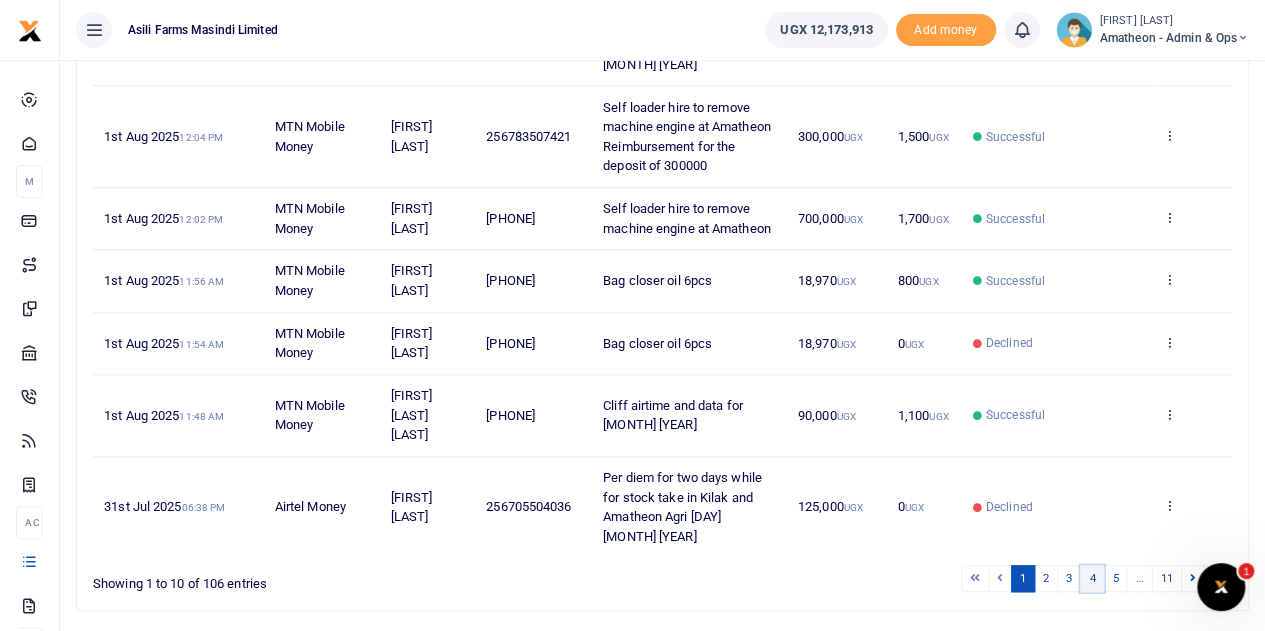 click on "4" at bounding box center [1092, 578] 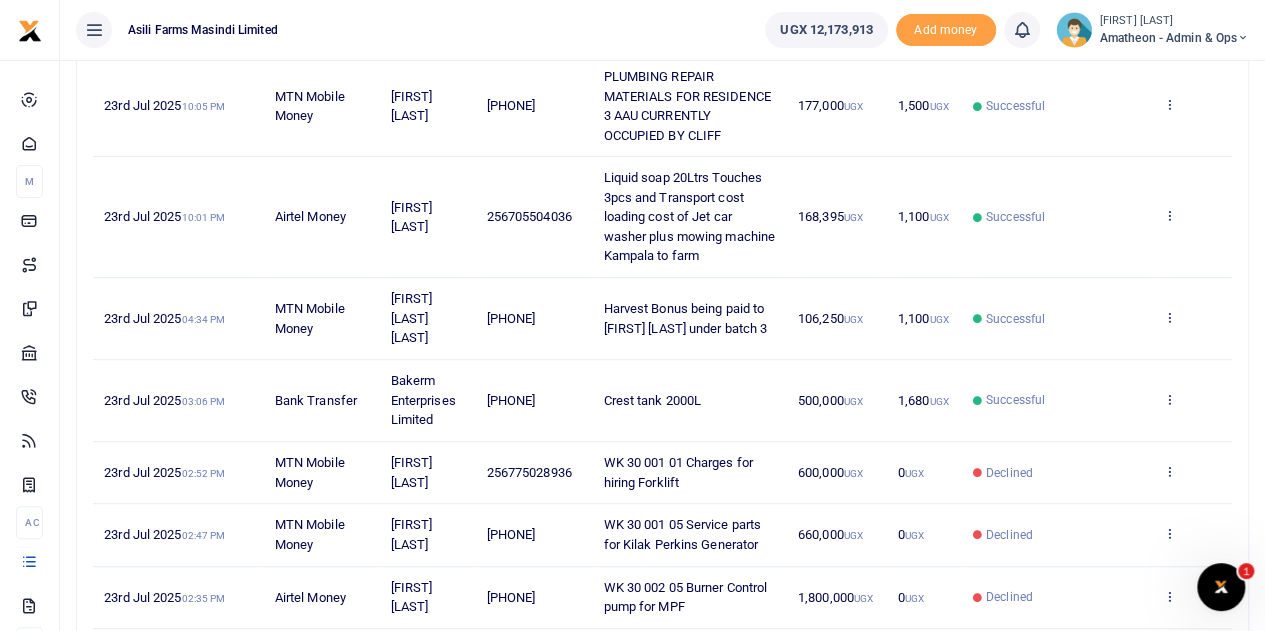 scroll, scrollTop: 348, scrollLeft: 0, axis: vertical 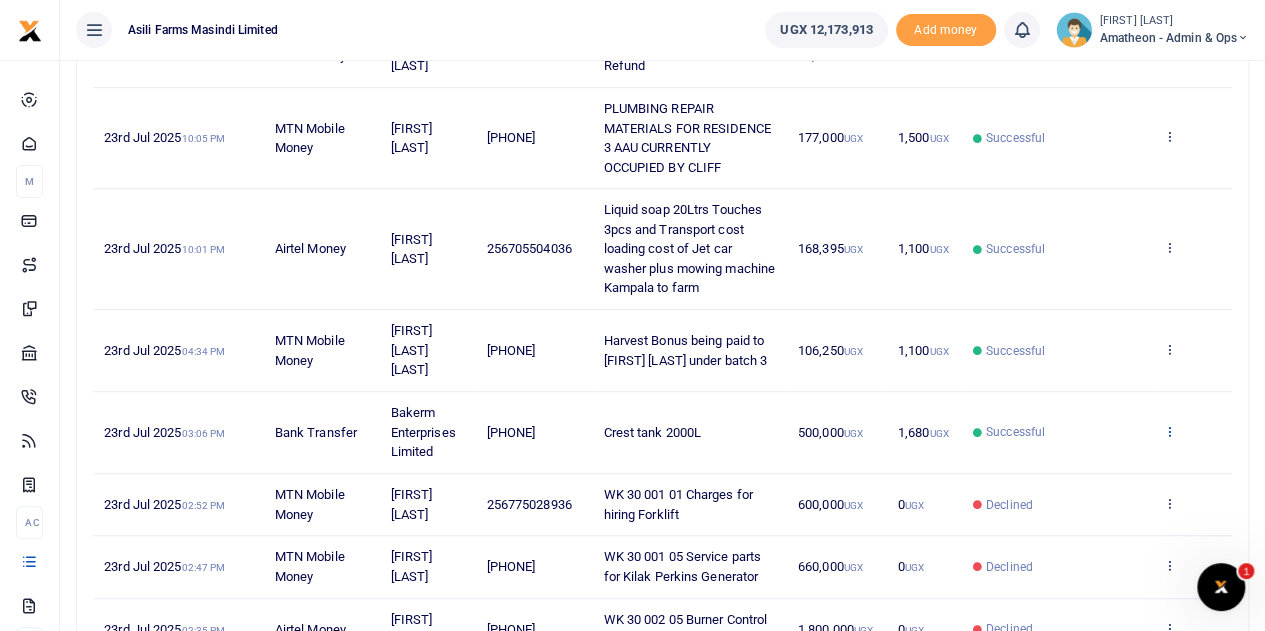 click at bounding box center (1169, 431) 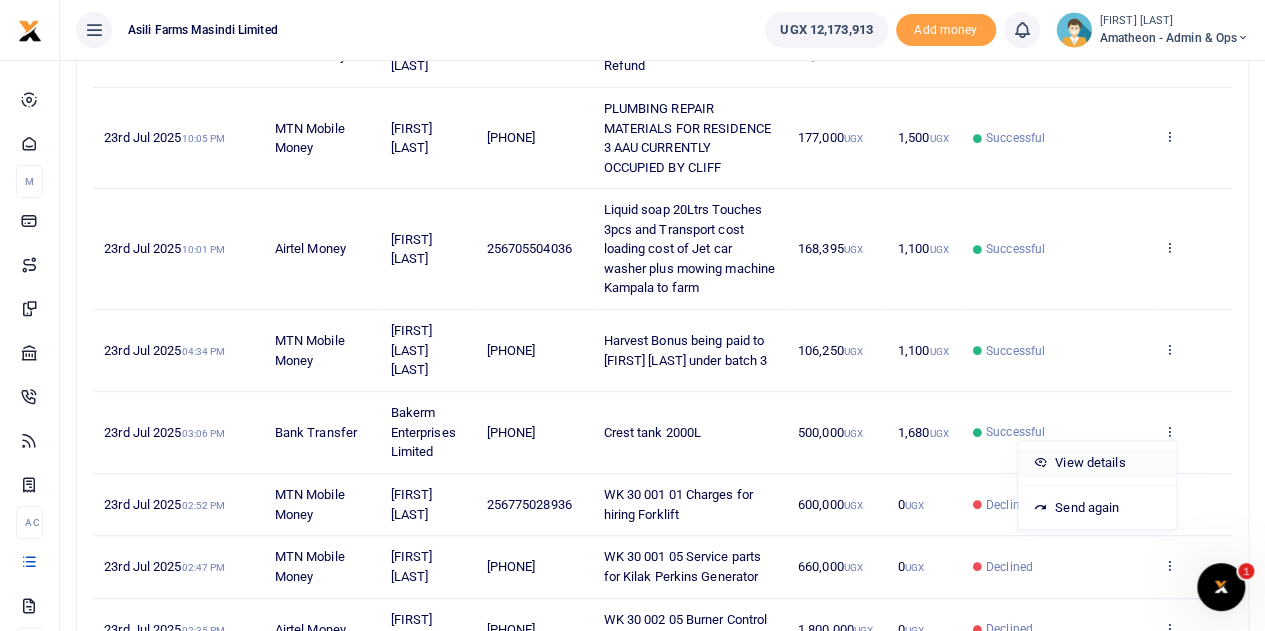 click on "View details" at bounding box center (1097, 463) 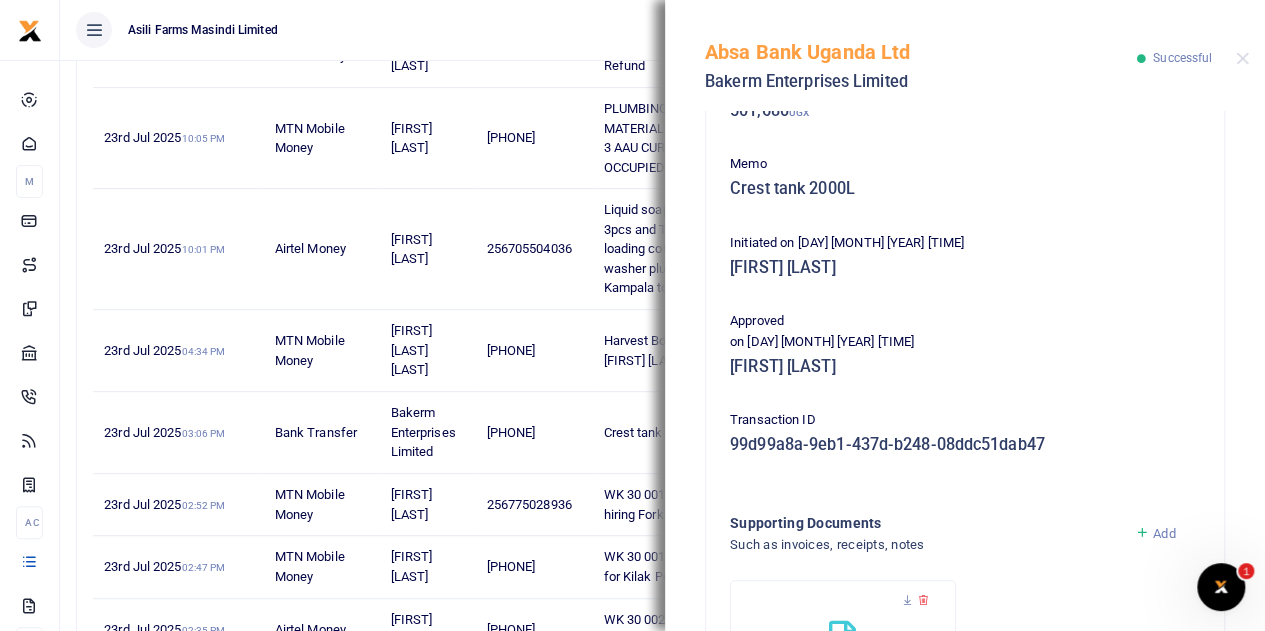 scroll, scrollTop: 516, scrollLeft: 0, axis: vertical 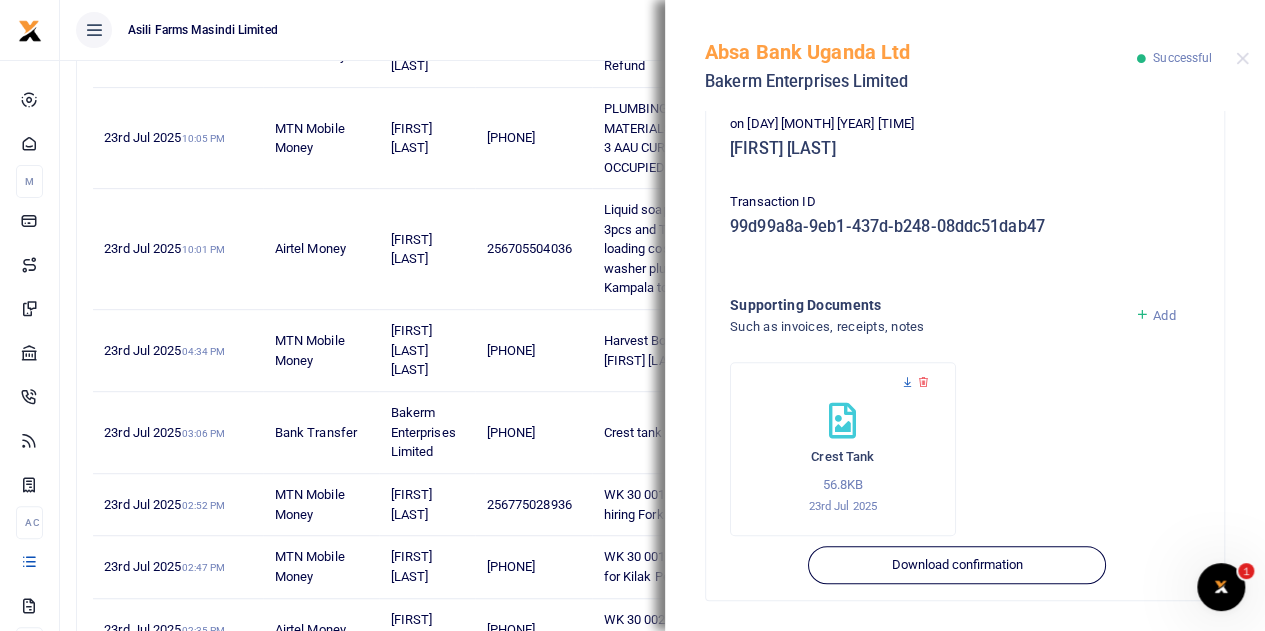click at bounding box center [907, 382] 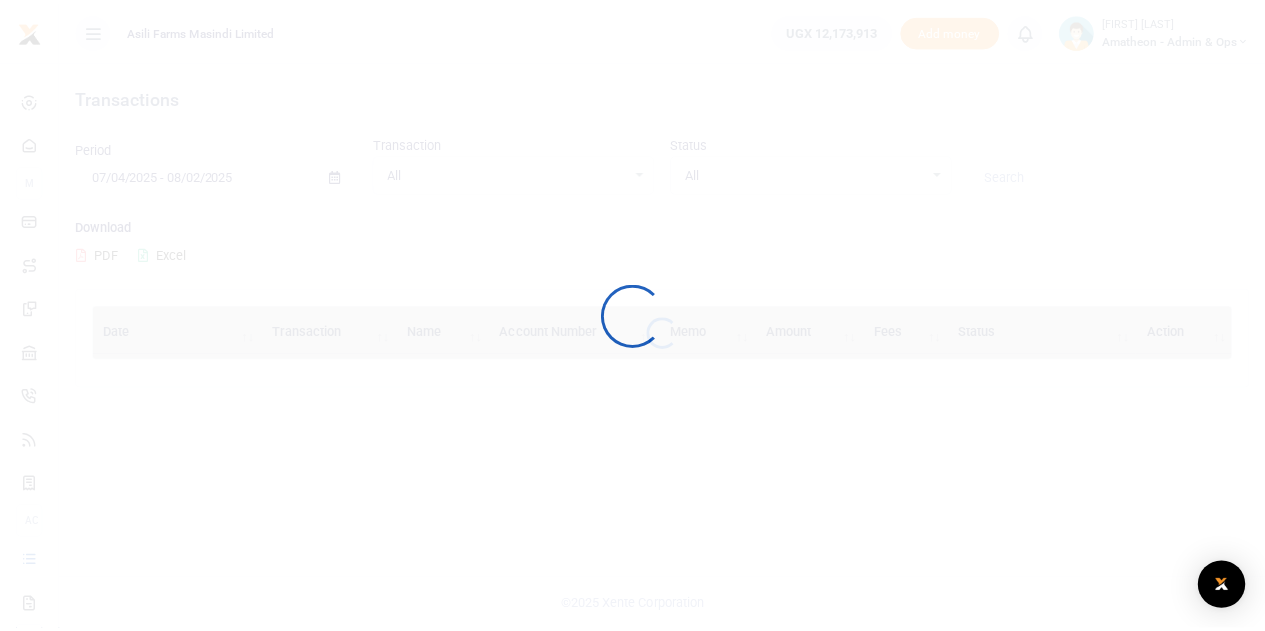 scroll, scrollTop: 0, scrollLeft: 0, axis: both 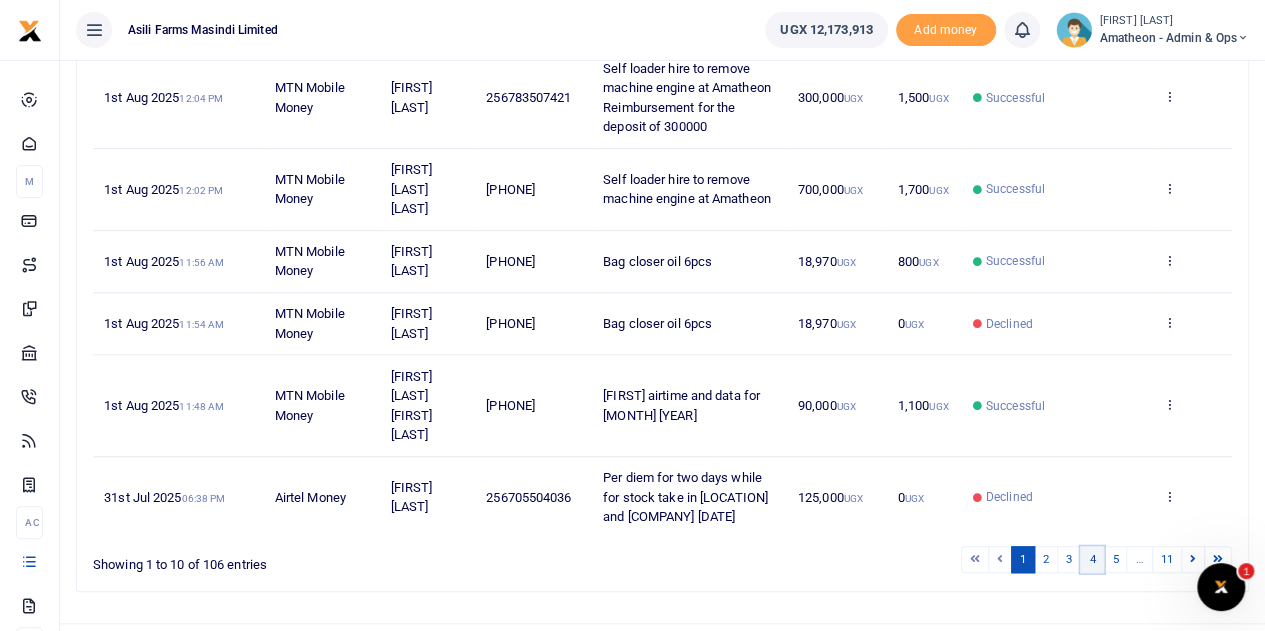 click on "4" at bounding box center (1092, 559) 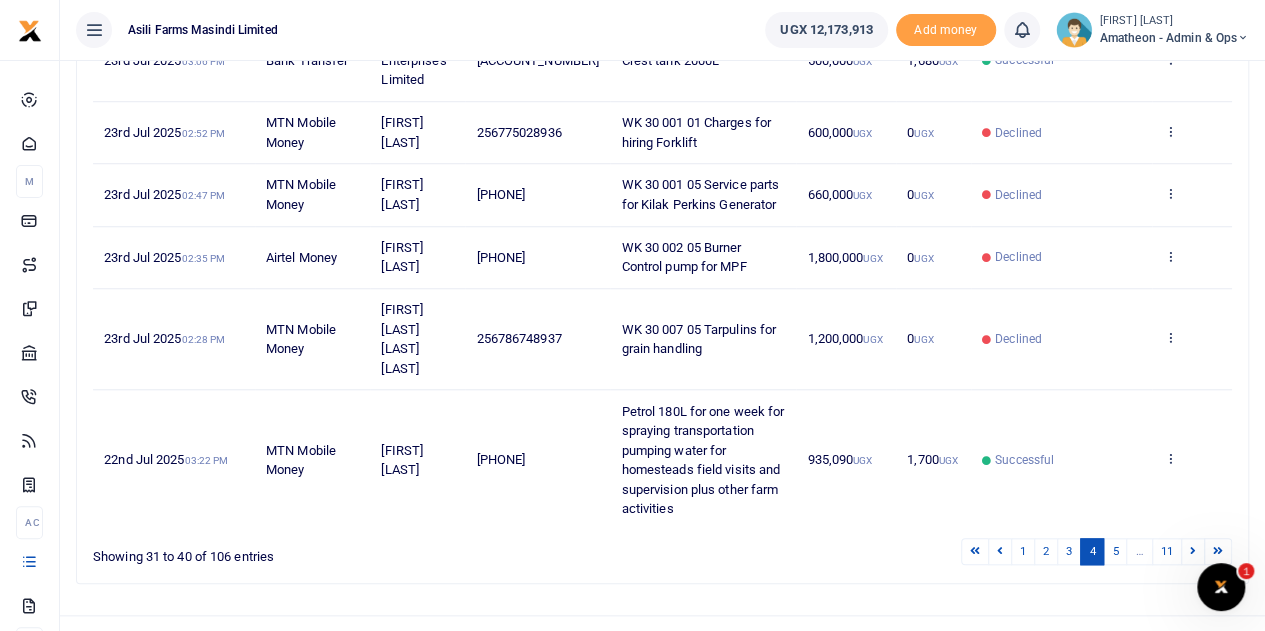 scroll, scrollTop: 748, scrollLeft: 0, axis: vertical 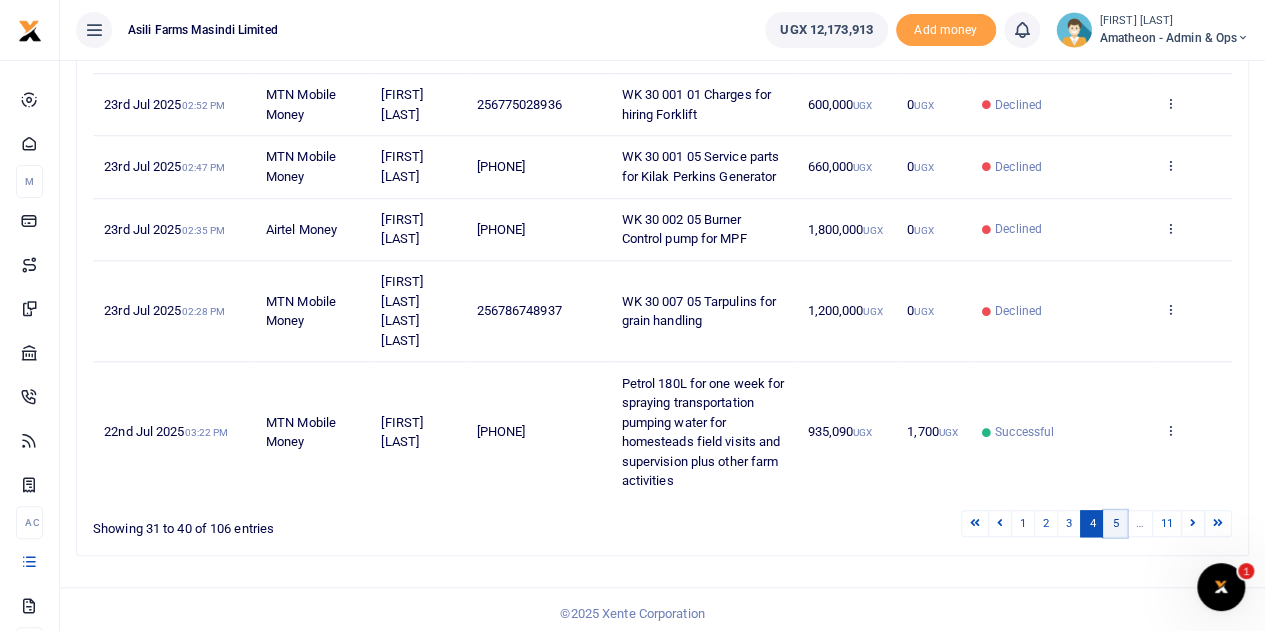 click on "5" at bounding box center [1115, 523] 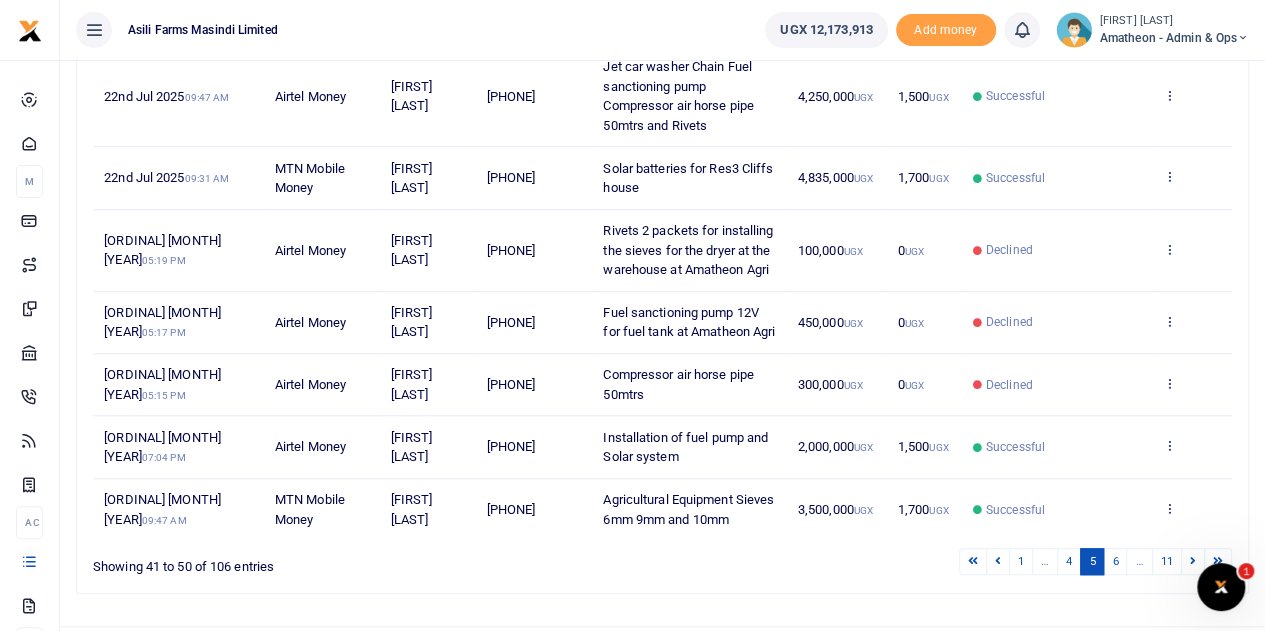 scroll, scrollTop: 434, scrollLeft: 0, axis: vertical 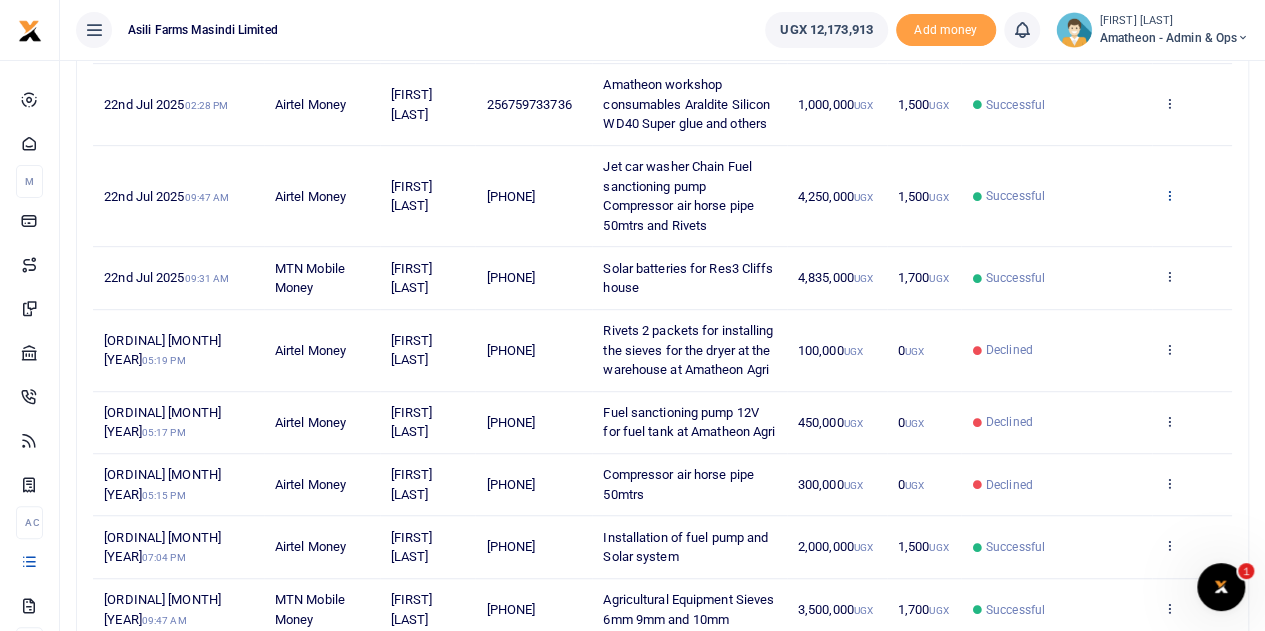 click at bounding box center [1169, 195] 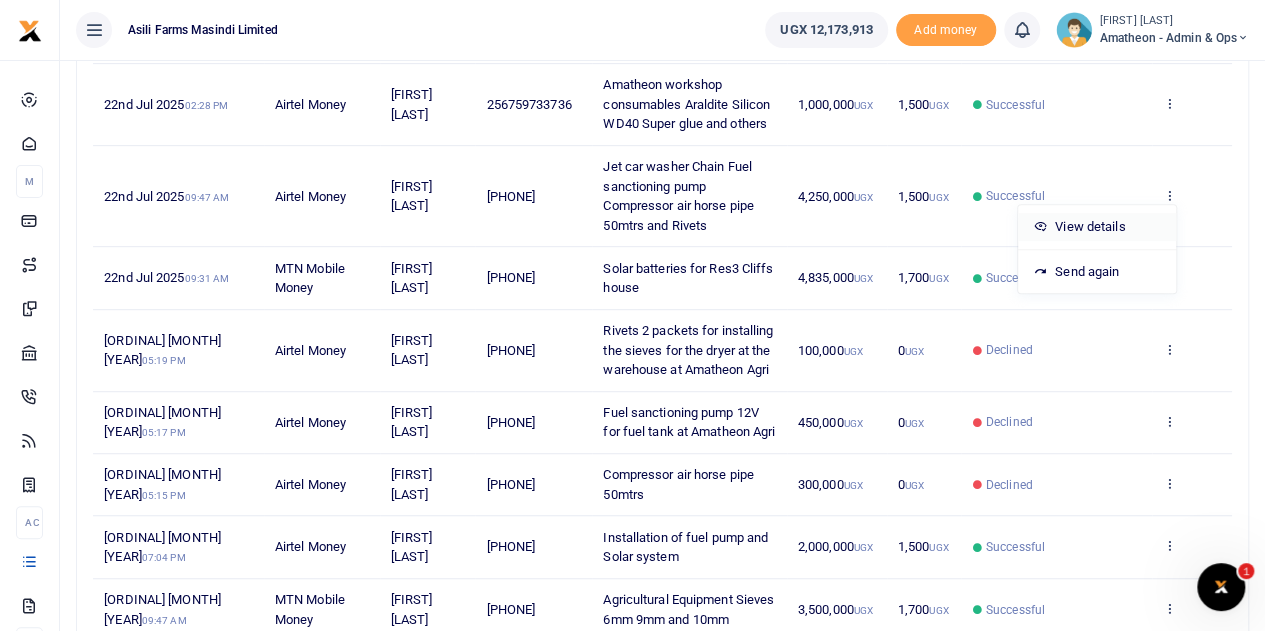 click on "View details" at bounding box center (1097, 227) 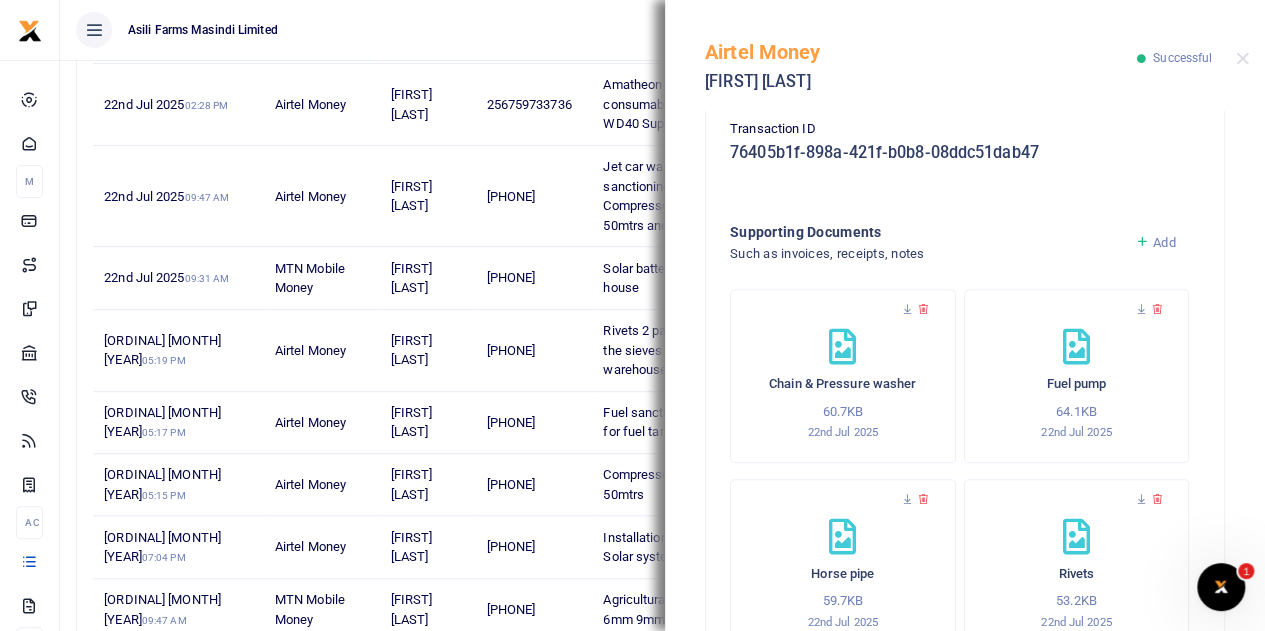 scroll, scrollTop: 724, scrollLeft: 0, axis: vertical 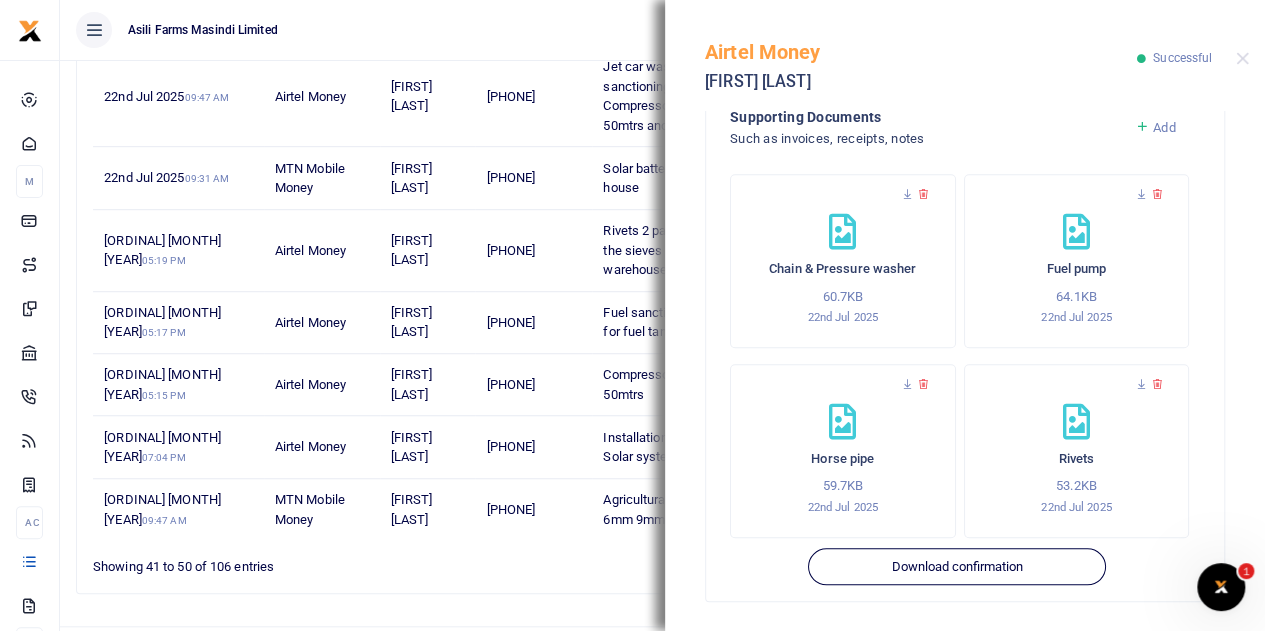 click on "Fuel sanctioning pump 12V for fuel tank at Amatheon Agri" at bounding box center [689, 323] 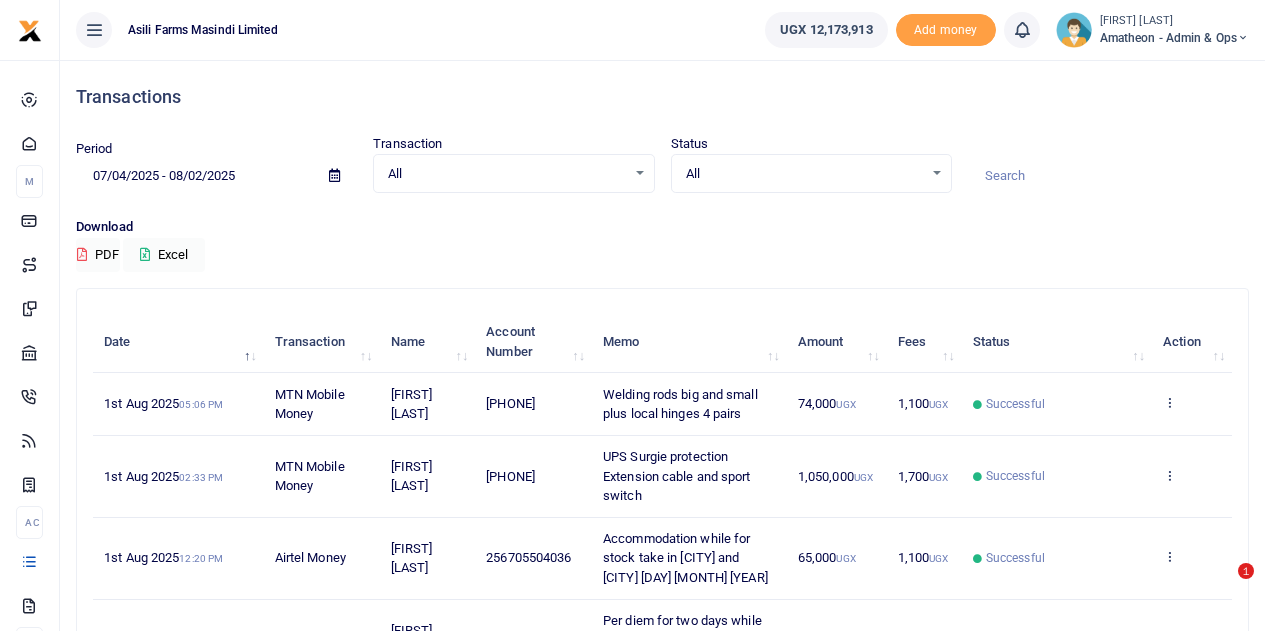 scroll, scrollTop: 0, scrollLeft: 0, axis: both 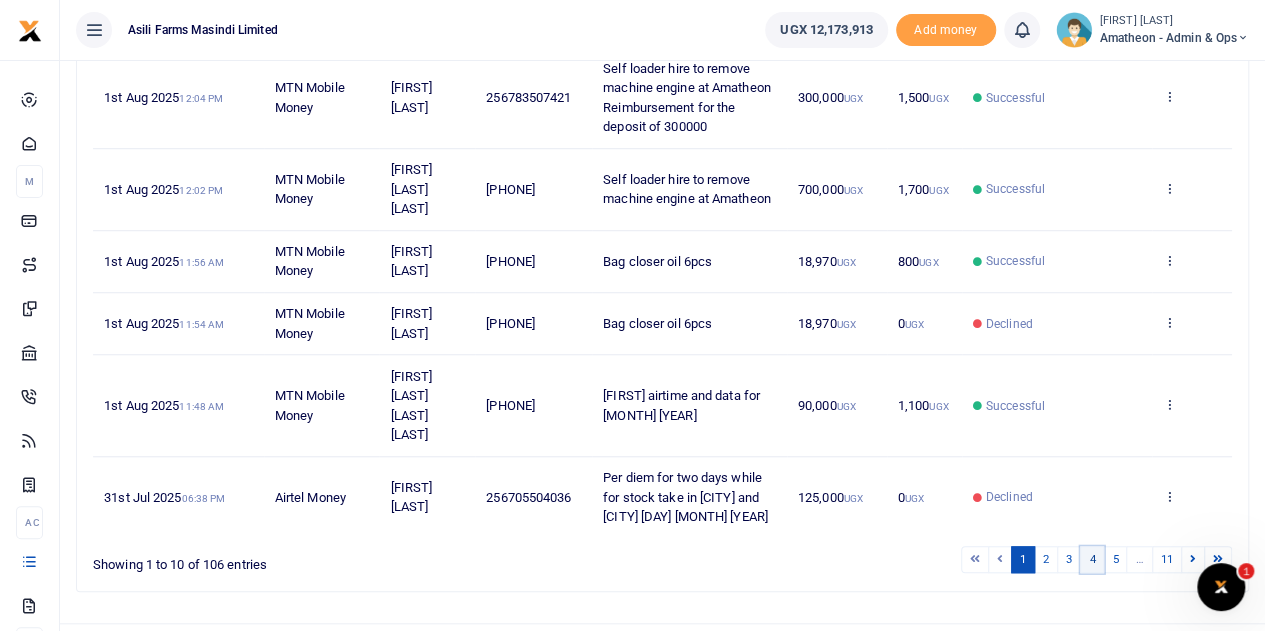 click on "4" at bounding box center [1092, 559] 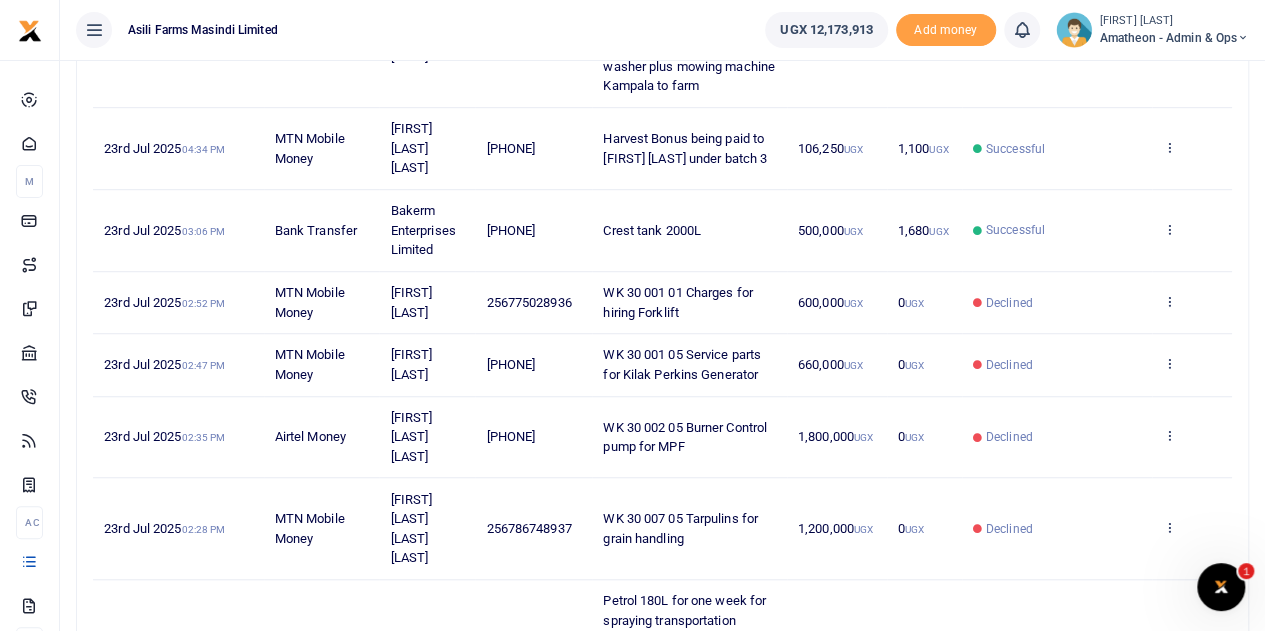 scroll, scrollTop: 750, scrollLeft: 0, axis: vertical 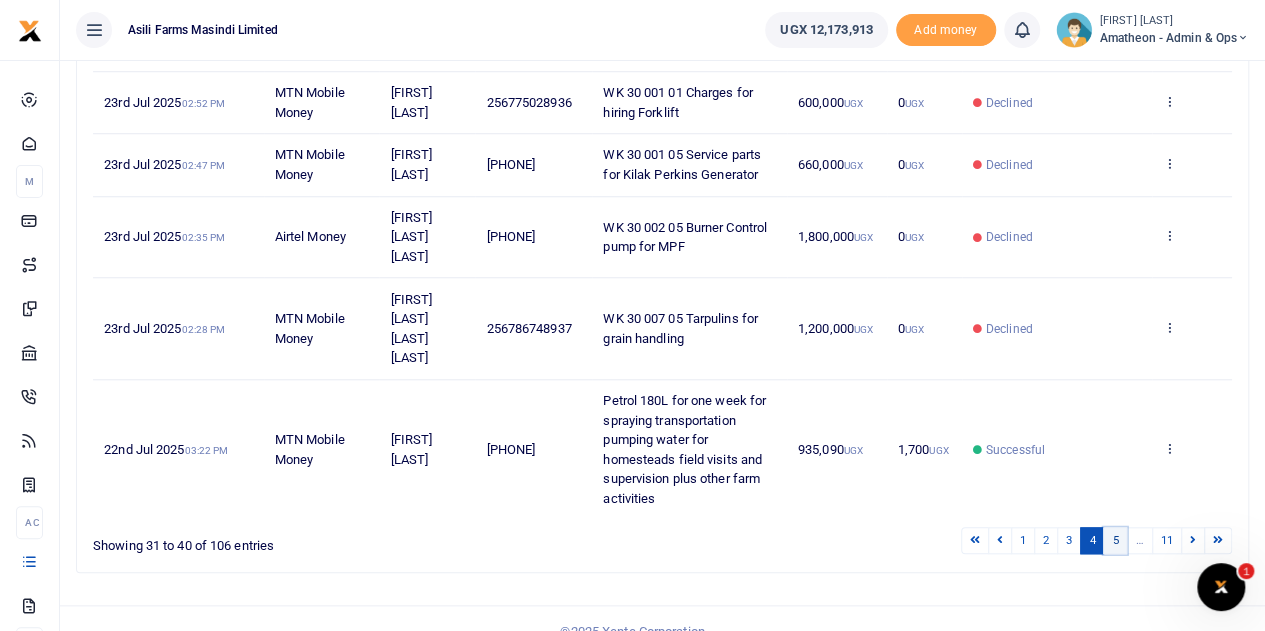 click on "5" at bounding box center (1115, 540) 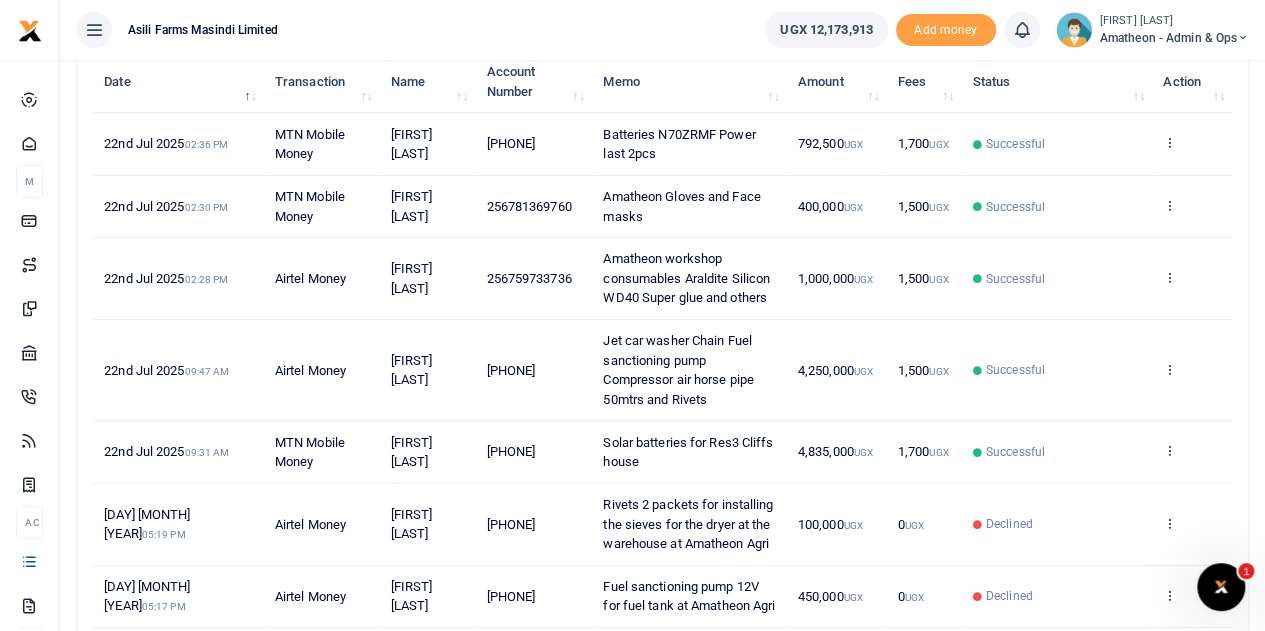 scroll, scrollTop: 234, scrollLeft: 0, axis: vertical 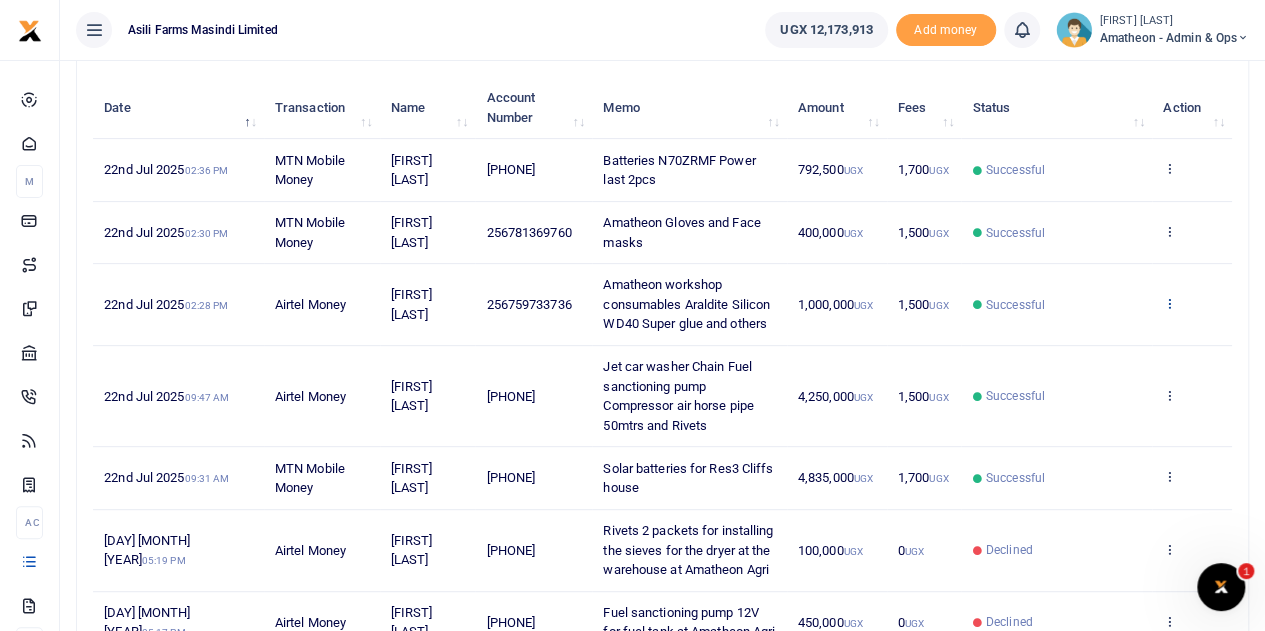 click at bounding box center (1169, 303) 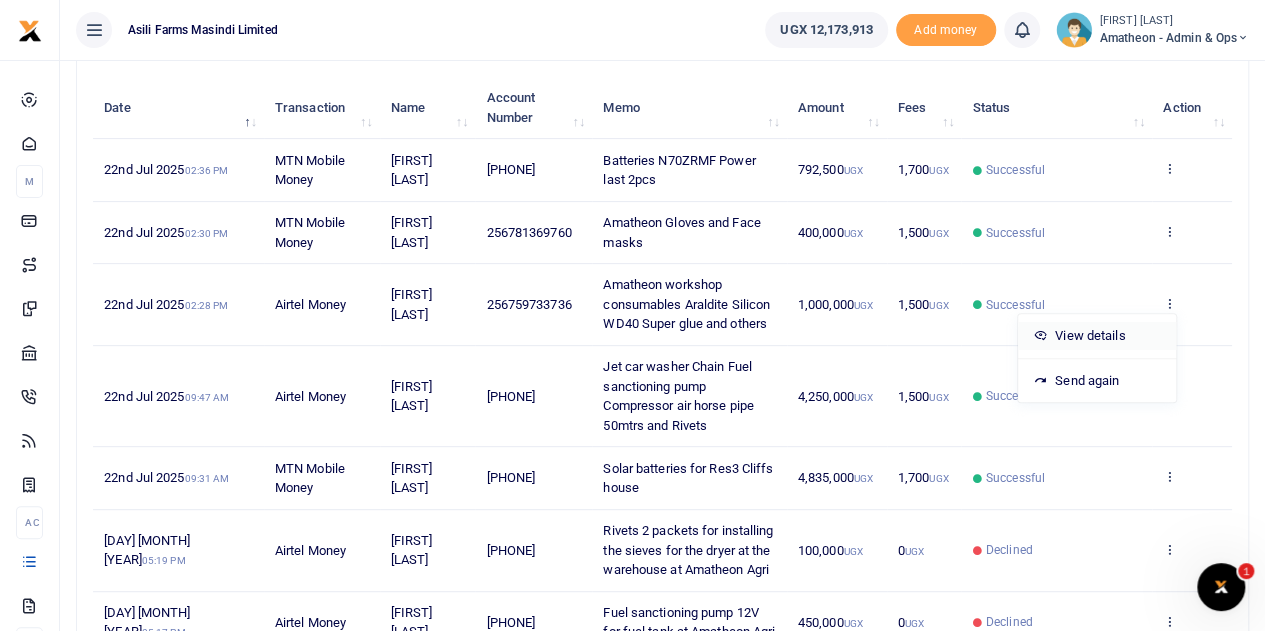 click on "View details" at bounding box center [1097, 336] 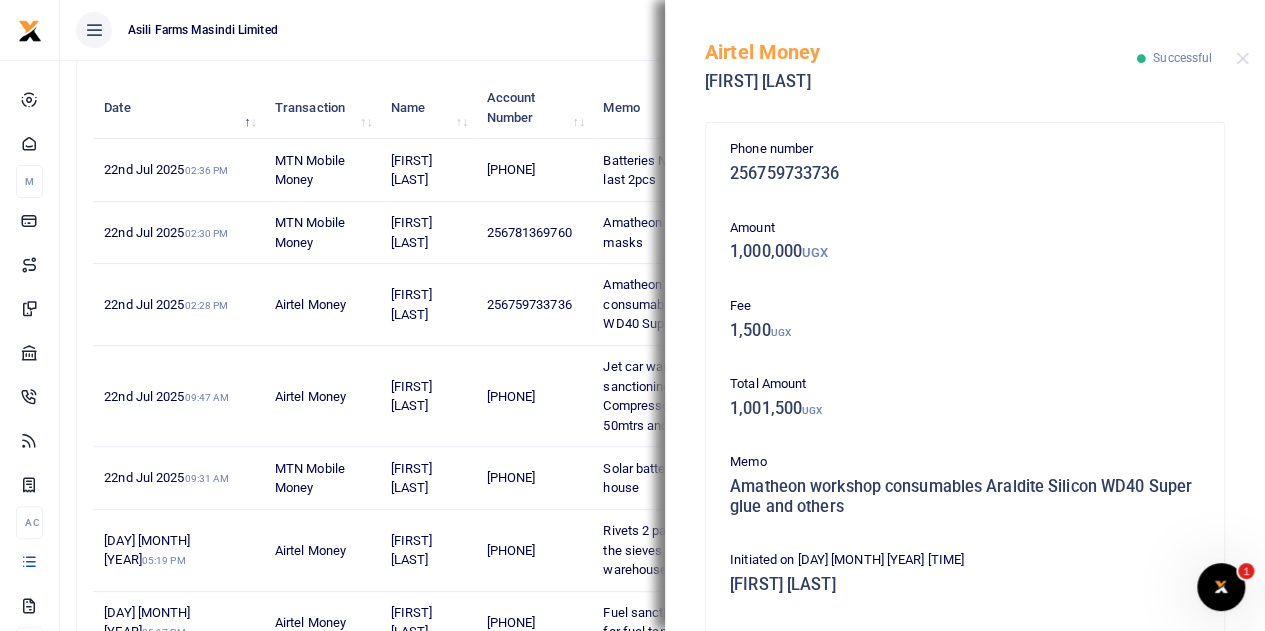 scroll, scrollTop: 400, scrollLeft: 0, axis: vertical 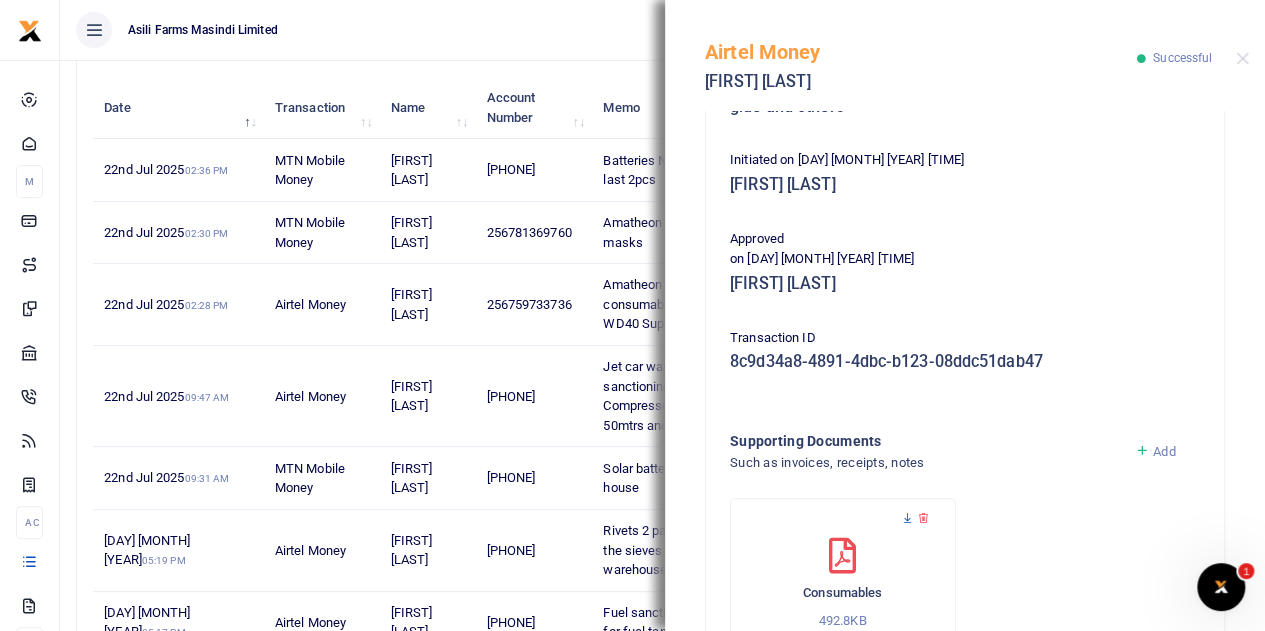 click at bounding box center (907, 518) 